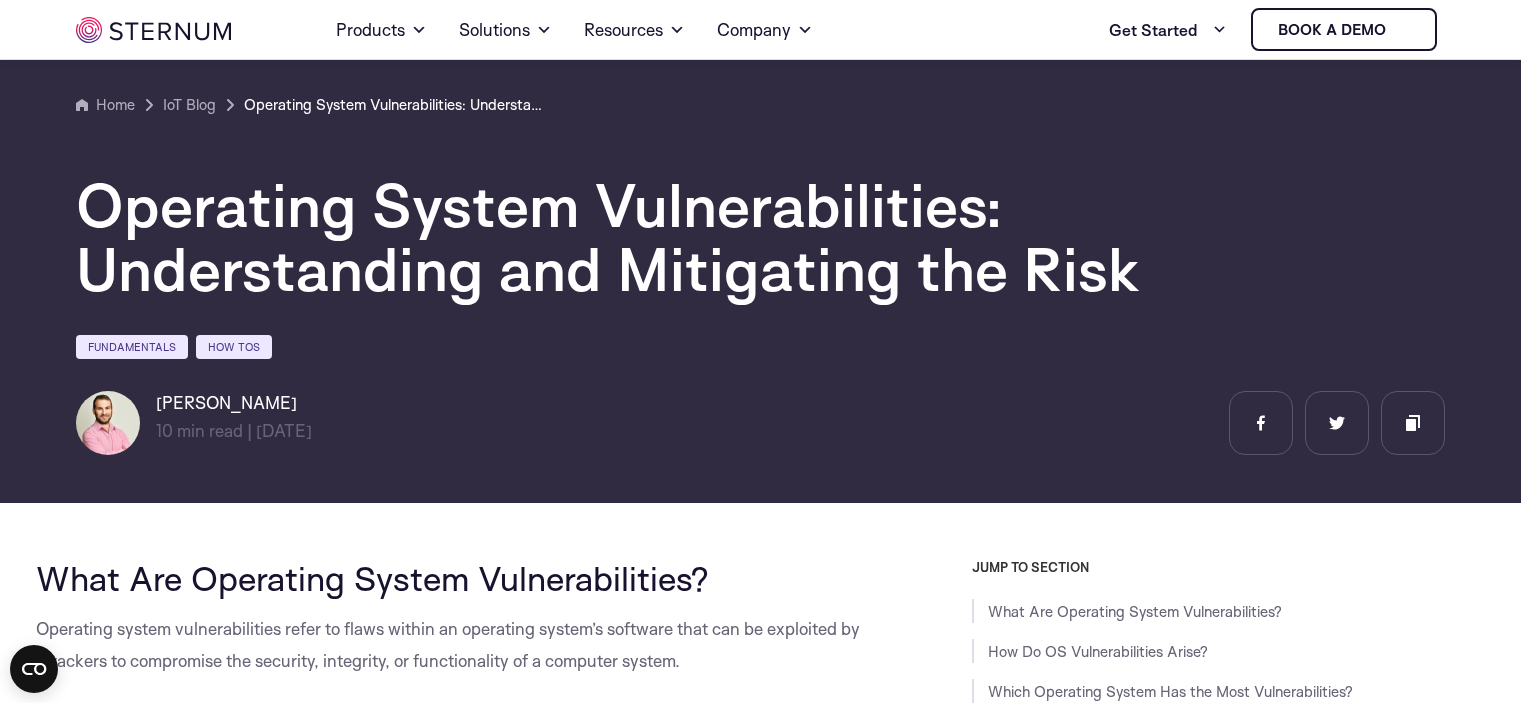 scroll, scrollTop: 8174, scrollLeft: 0, axis: vertical 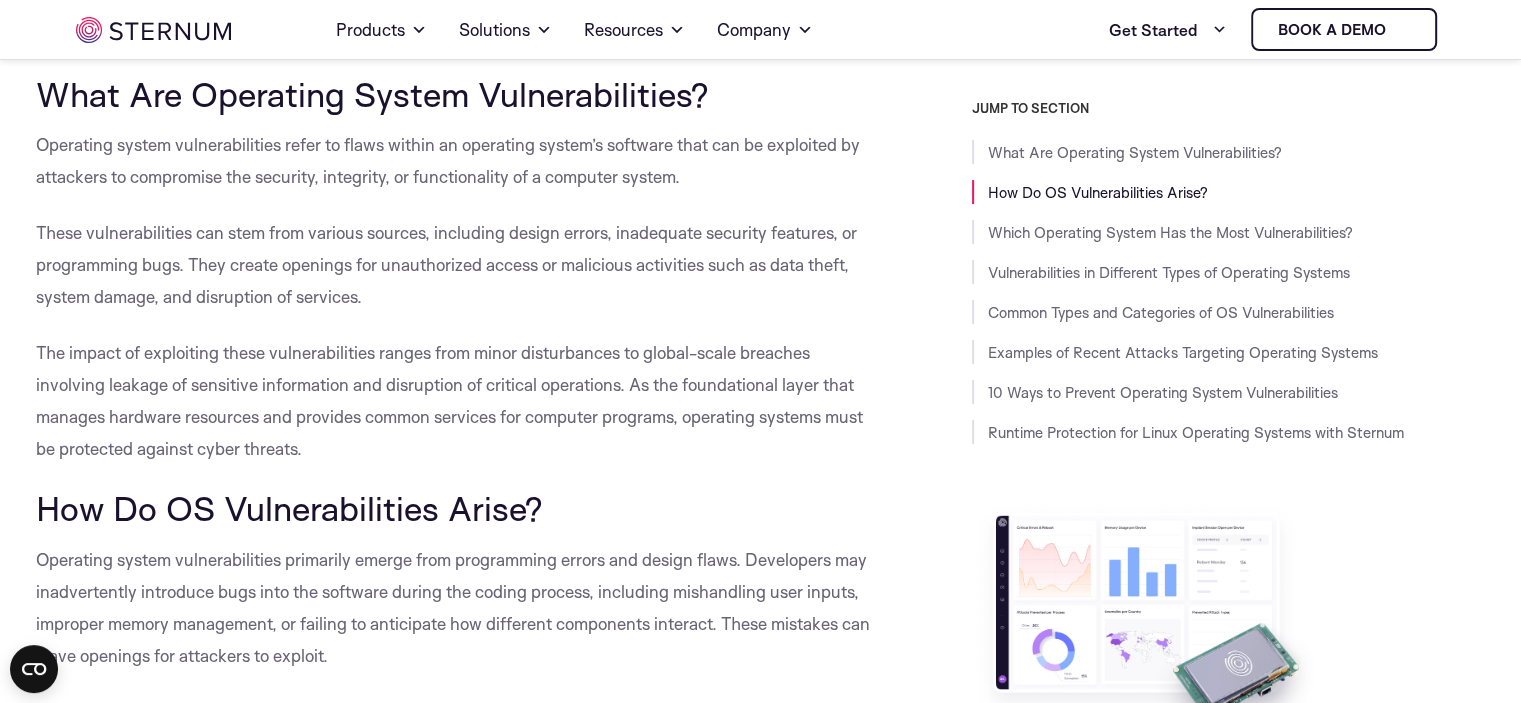 drag, startPoint x: 29, startPoint y: 137, endPoint x: 722, endPoint y: 178, distance: 694.2118 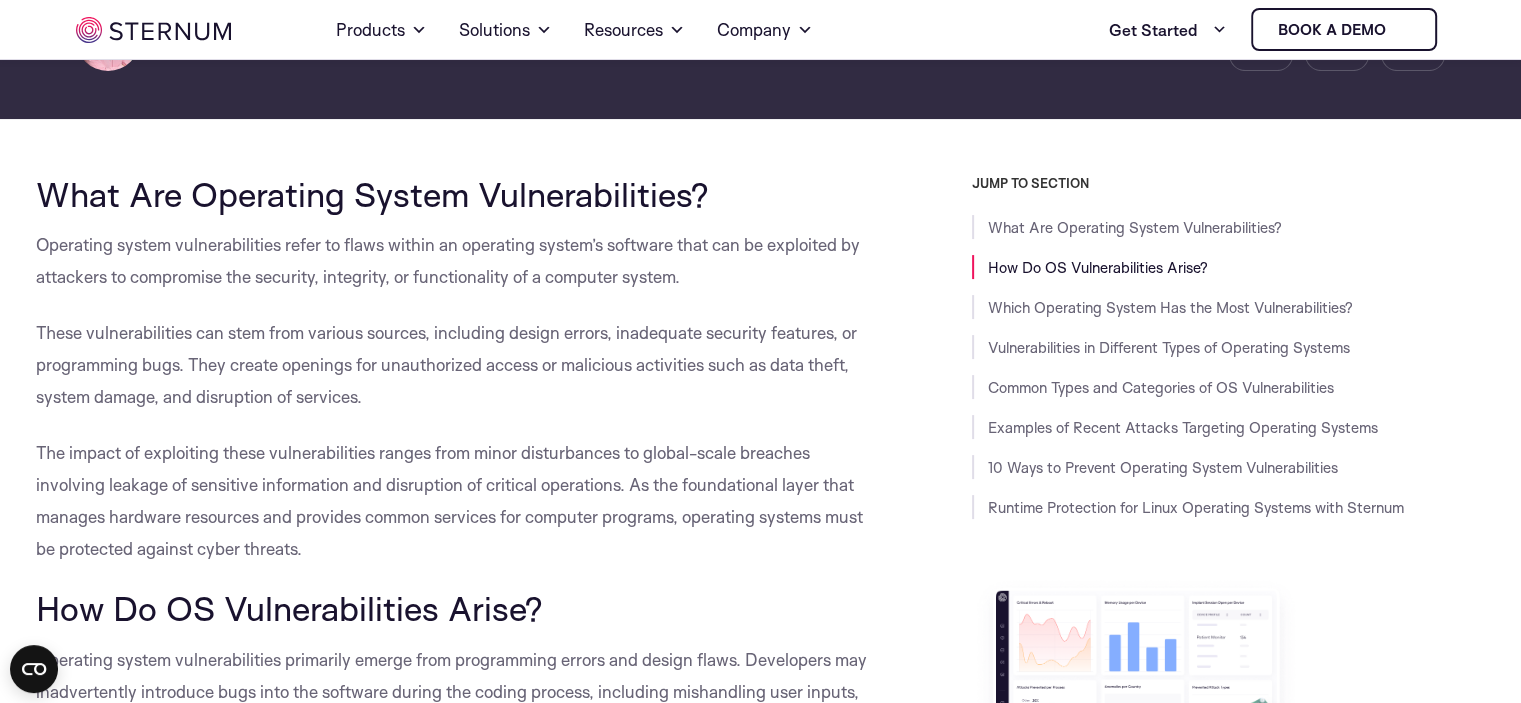 click on "These vulnerabilities can stem from various sources, including design errors, inadequate security features, or programming bugs. They create openings for unauthorized access or malicious activities such as data theft, system damage, and disruption of services." at bounding box center [446, 364] 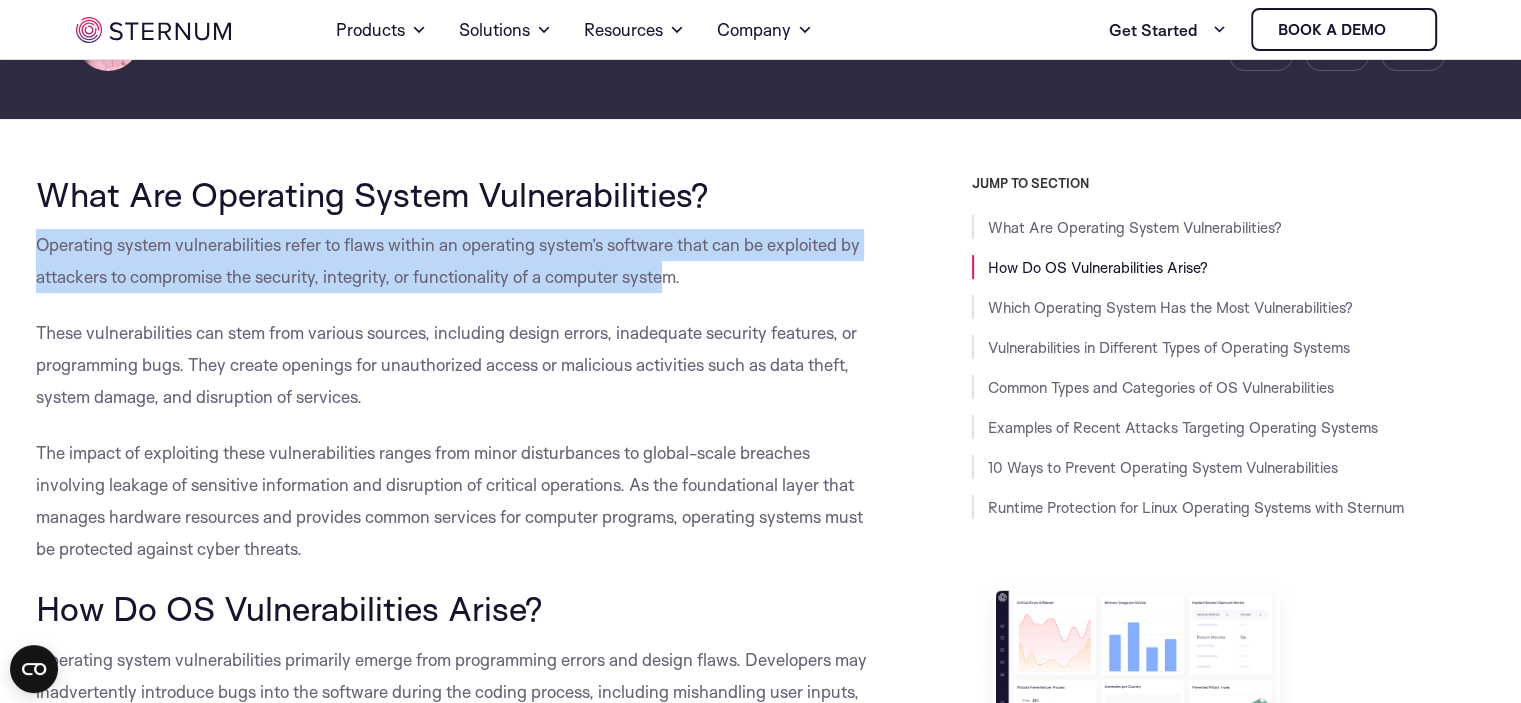drag, startPoint x: 39, startPoint y: 248, endPoint x: 665, endPoint y: 262, distance: 626.15656 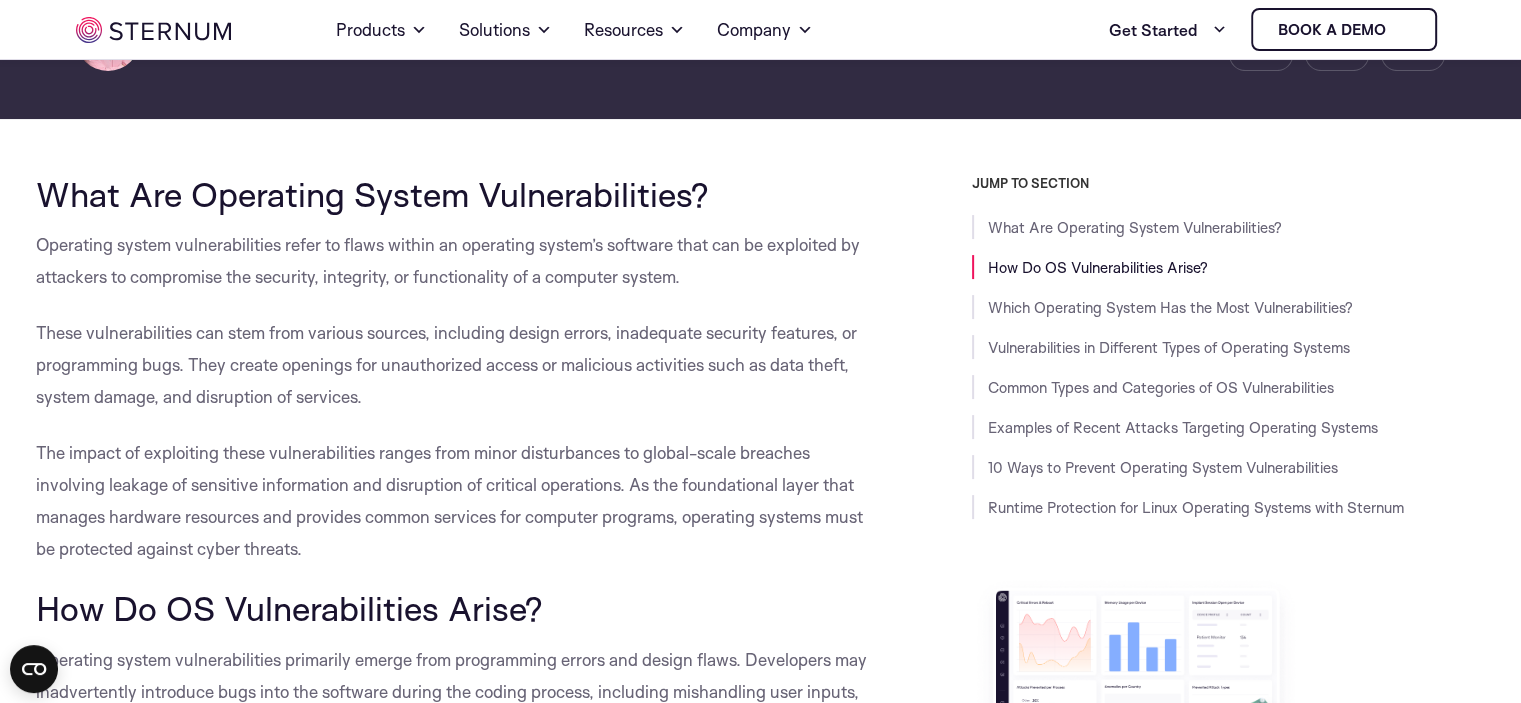 click on "What Are Operating System Vulnerabilities?
Operating system vulnerabilities refer to flaws within an operating system’s software that can be exploited by attackers to compromise the security, integrity, or functionality of a computer system.
These vulnerabilities can stem from various sources, including design errors, inadequate security features, or programming bugs. They create openings for unauthorized access or malicious activities such as data theft, system damage, and disruption of services.
The impact of exploiting these vulnerabilities ranges from minor disturbances to global-scale breaches involving leakage of sensitive information and disruption of critical operations. As the foundational layer that manages hardware resources and provides common services for computer programs, operating systems must be protected against cyber threats.
How Do OS Vulnerabilities Arise?
Which Operating System Has the Most Vulnerabilities?
[PERSON_NAME] and [PERSON_NAME] (2023)" at bounding box center (459, 5528) 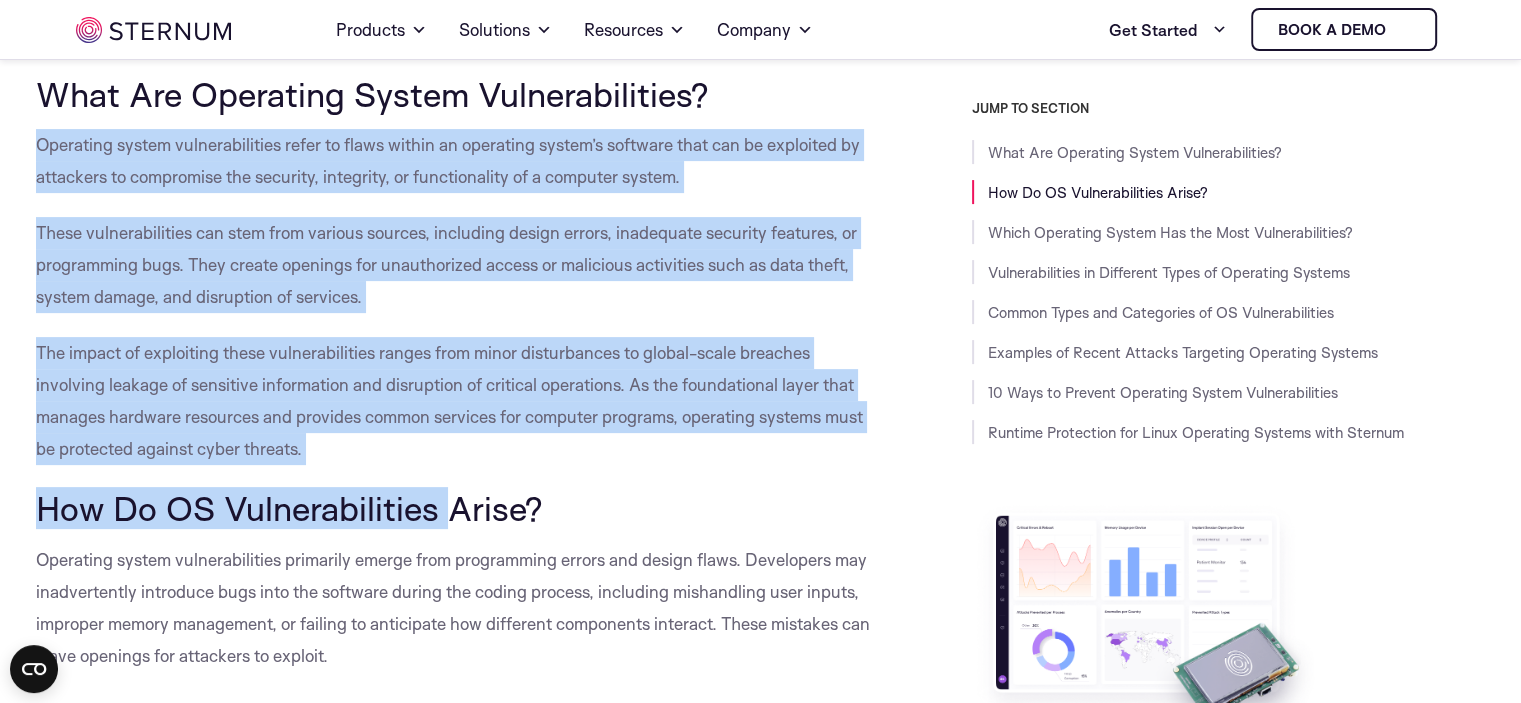 scroll, scrollTop: 584, scrollLeft: 0, axis: vertical 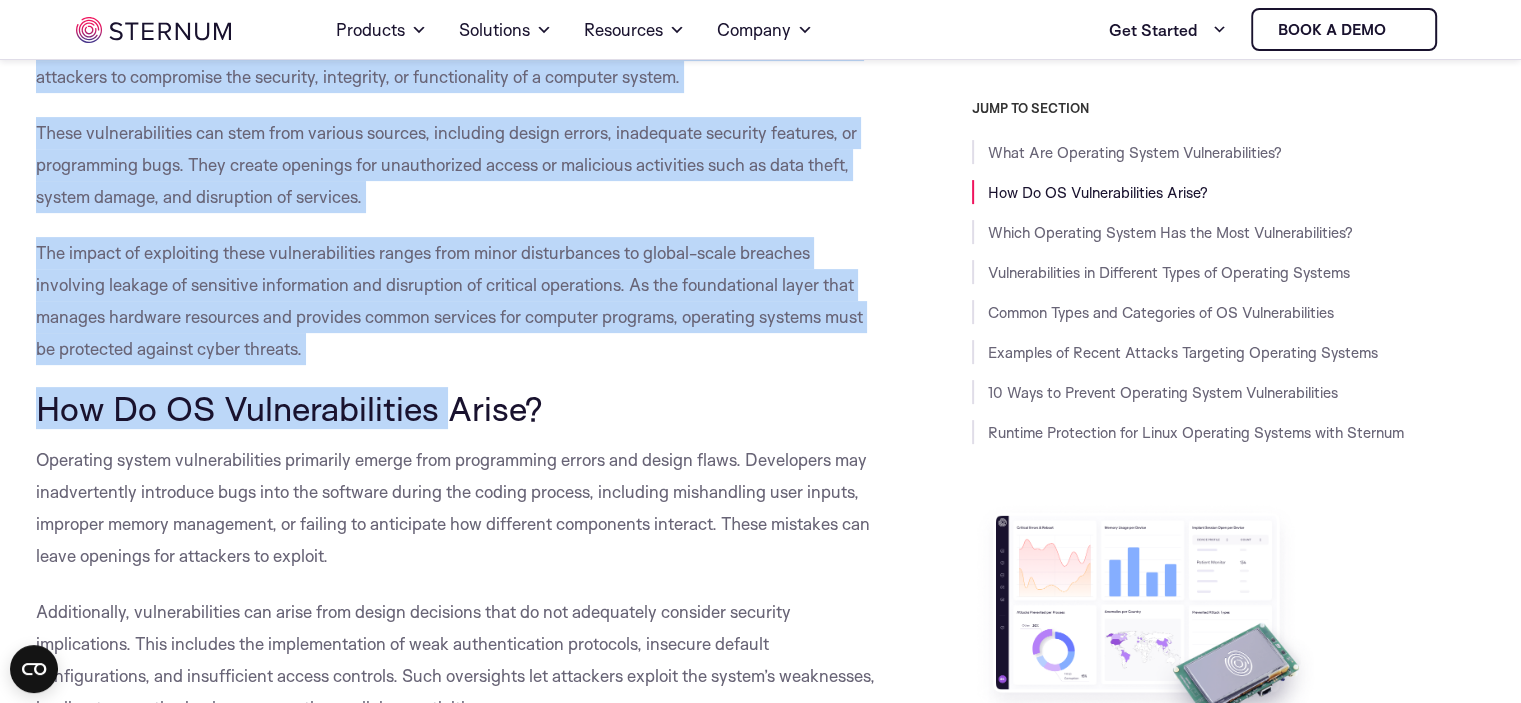 drag, startPoint x: 40, startPoint y: 241, endPoint x: 432, endPoint y: 347, distance: 406.0788 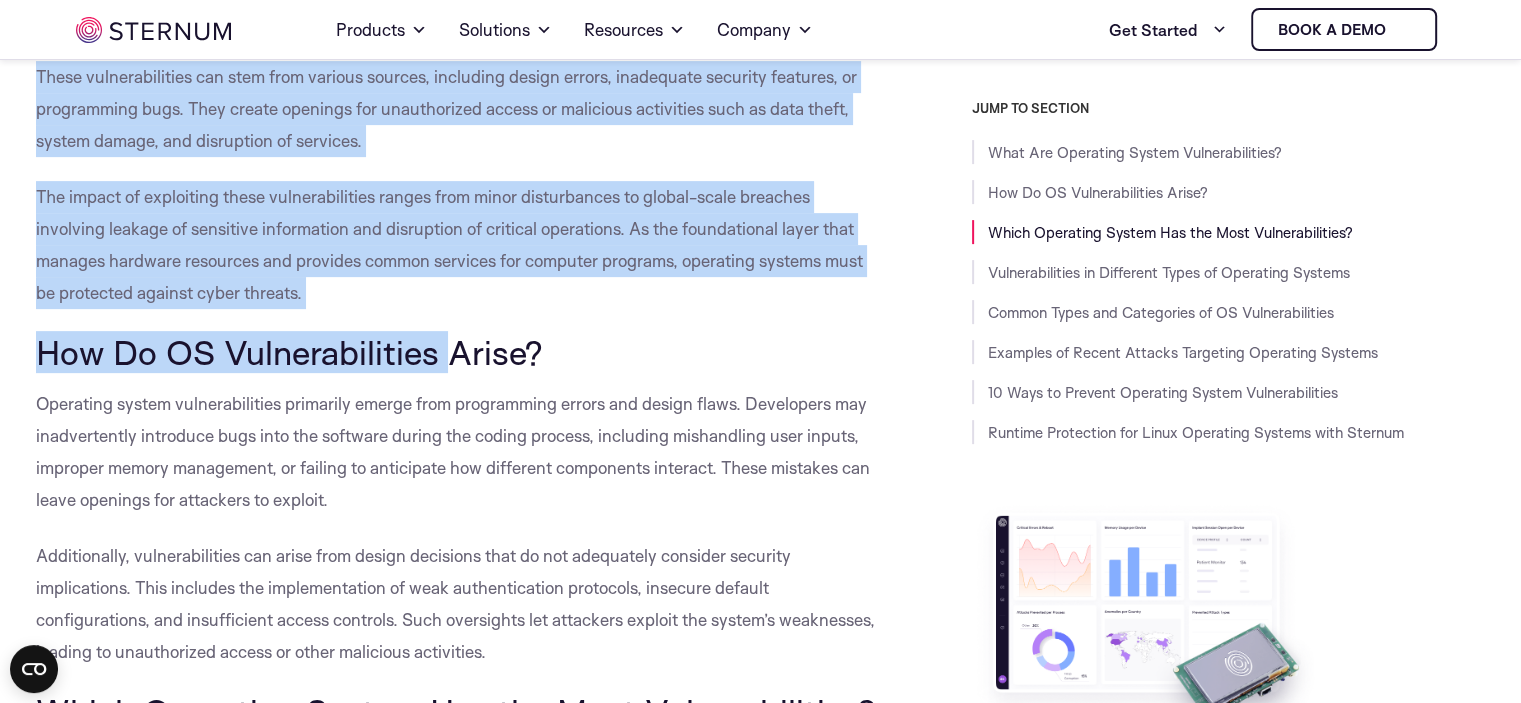 scroll, scrollTop: 684, scrollLeft: 0, axis: vertical 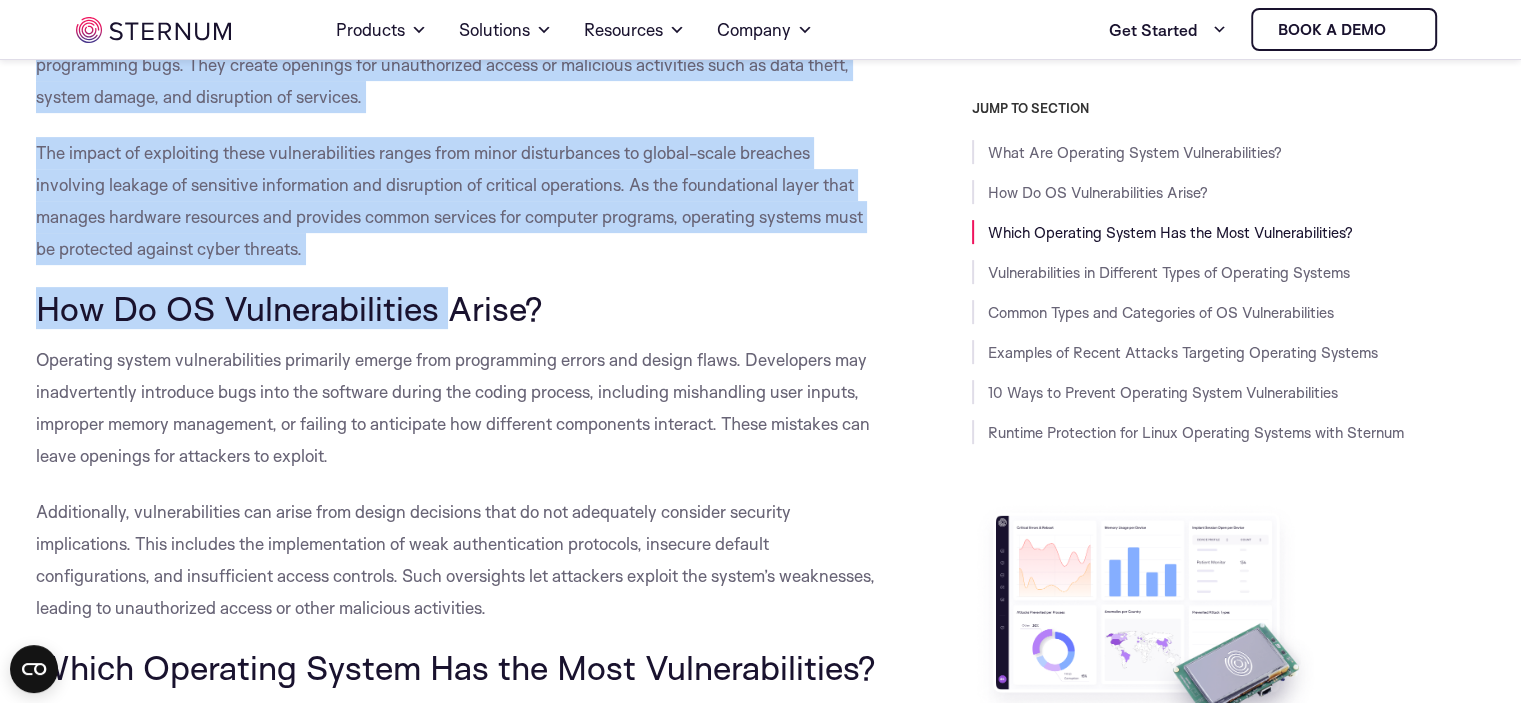 drag, startPoint x: 33, startPoint y: 357, endPoint x: 512, endPoint y: 600, distance: 537.1127 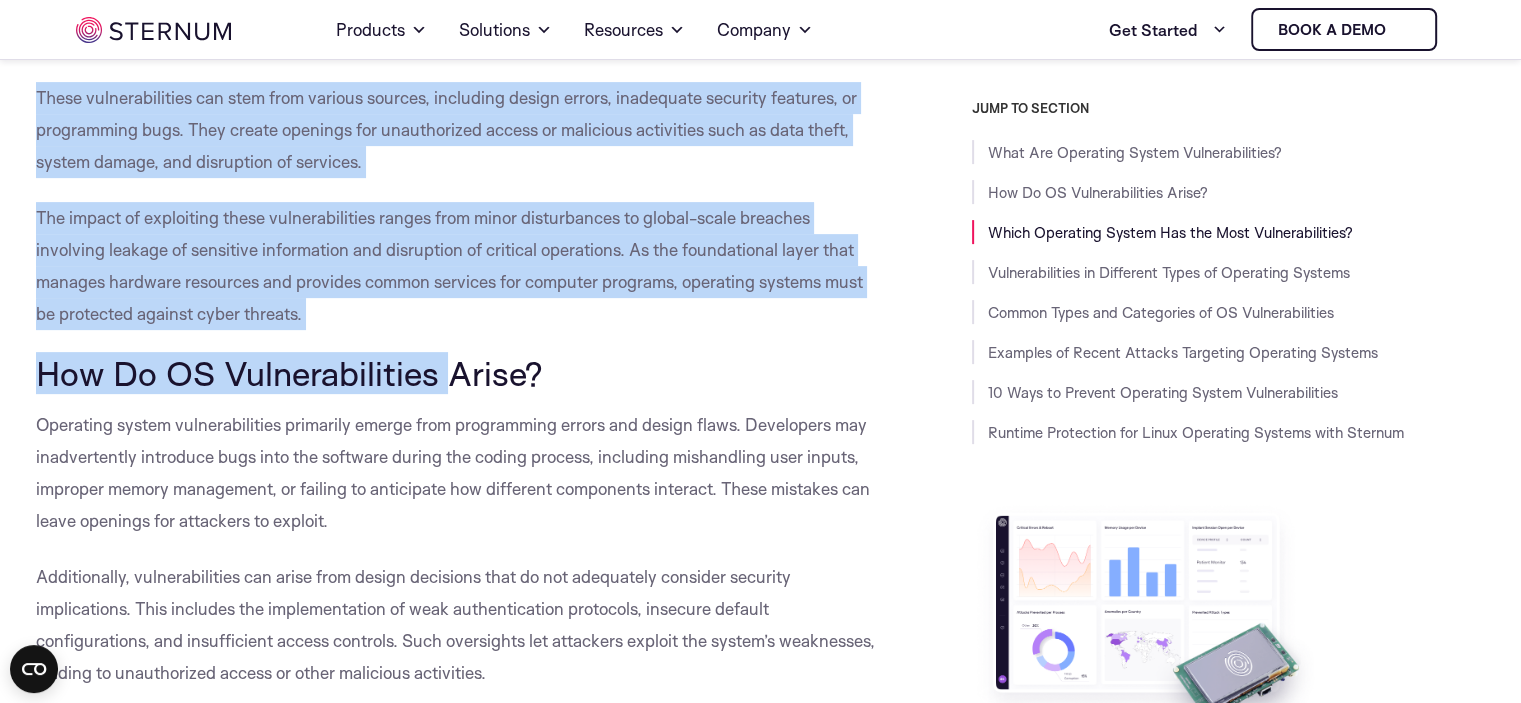 scroll, scrollTop: 584, scrollLeft: 0, axis: vertical 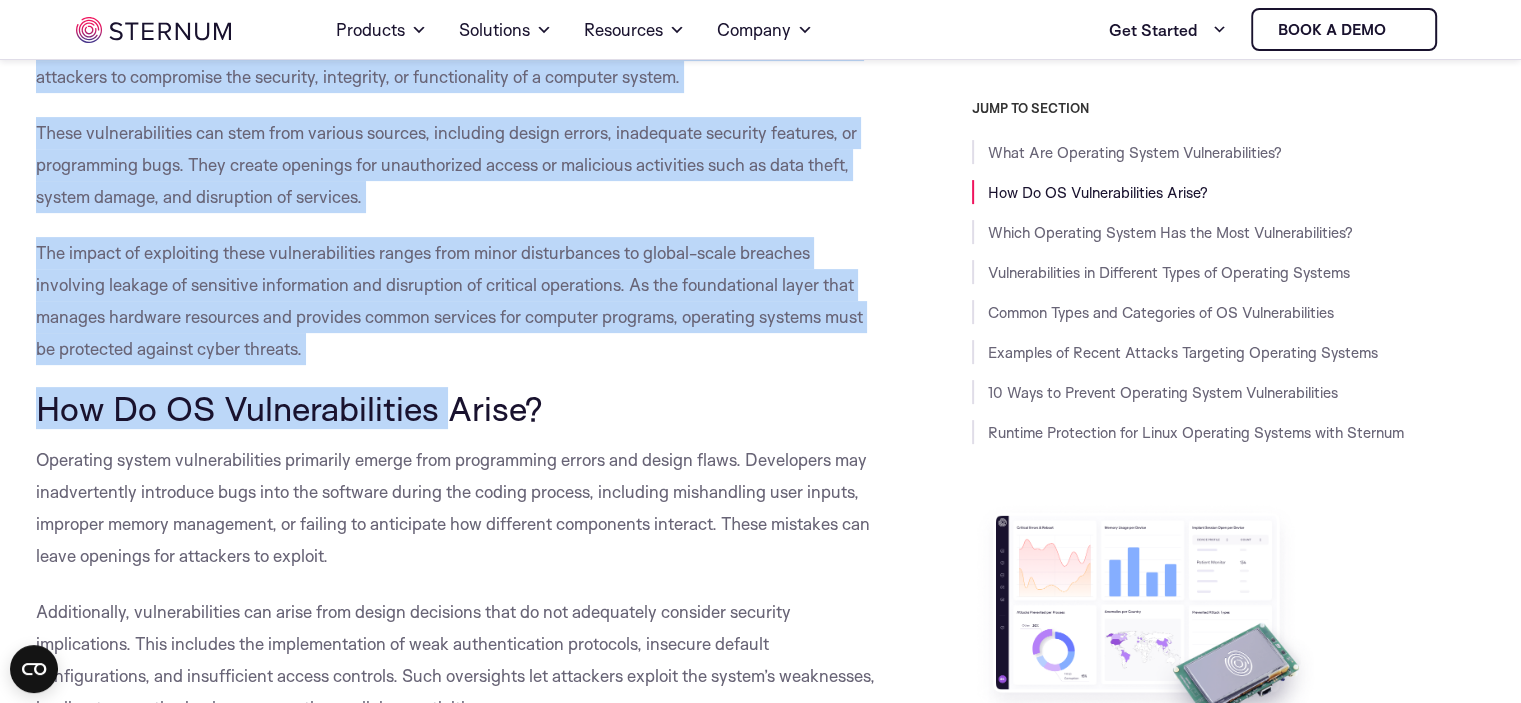 drag, startPoint x: 76, startPoint y: 255, endPoint x: 777, endPoint y: 347, distance: 707.0113 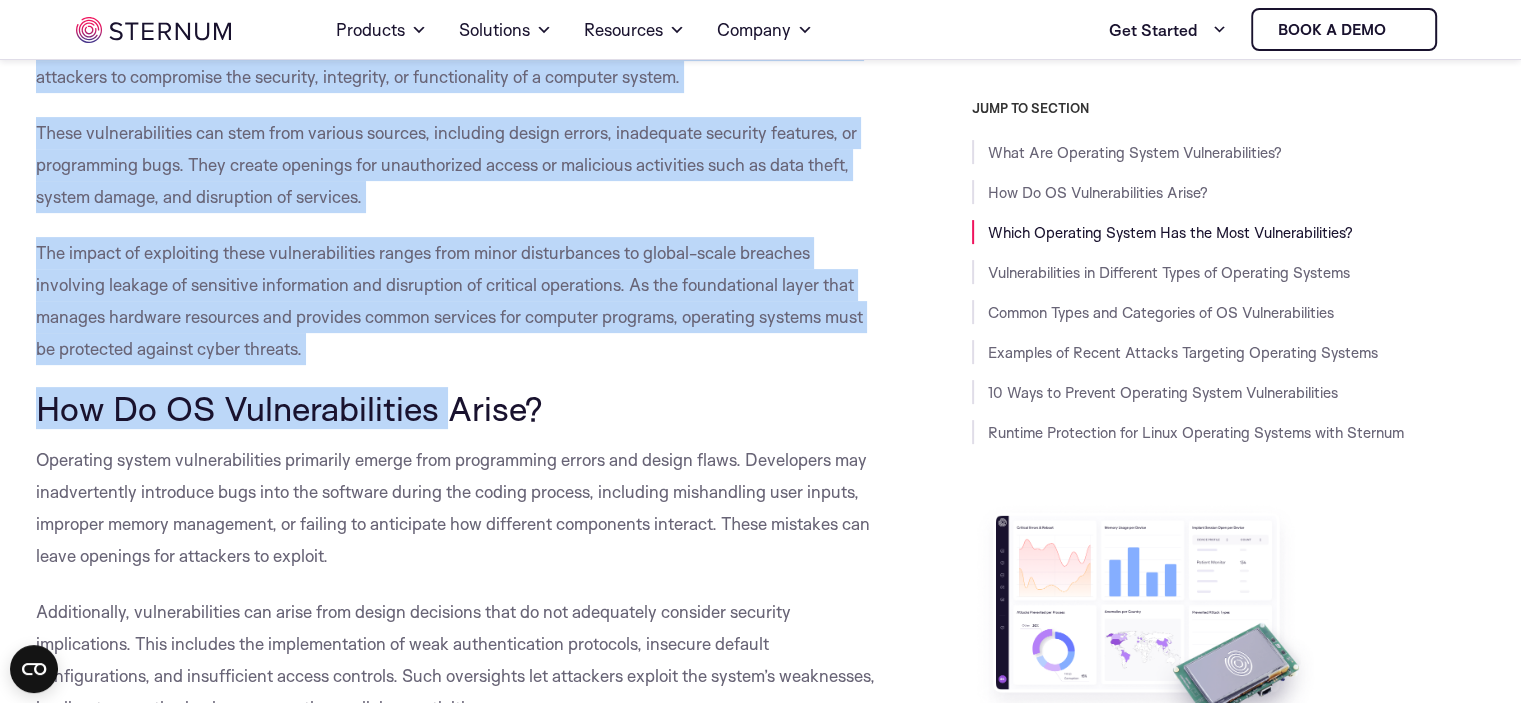 scroll, scrollTop: 784, scrollLeft: 0, axis: vertical 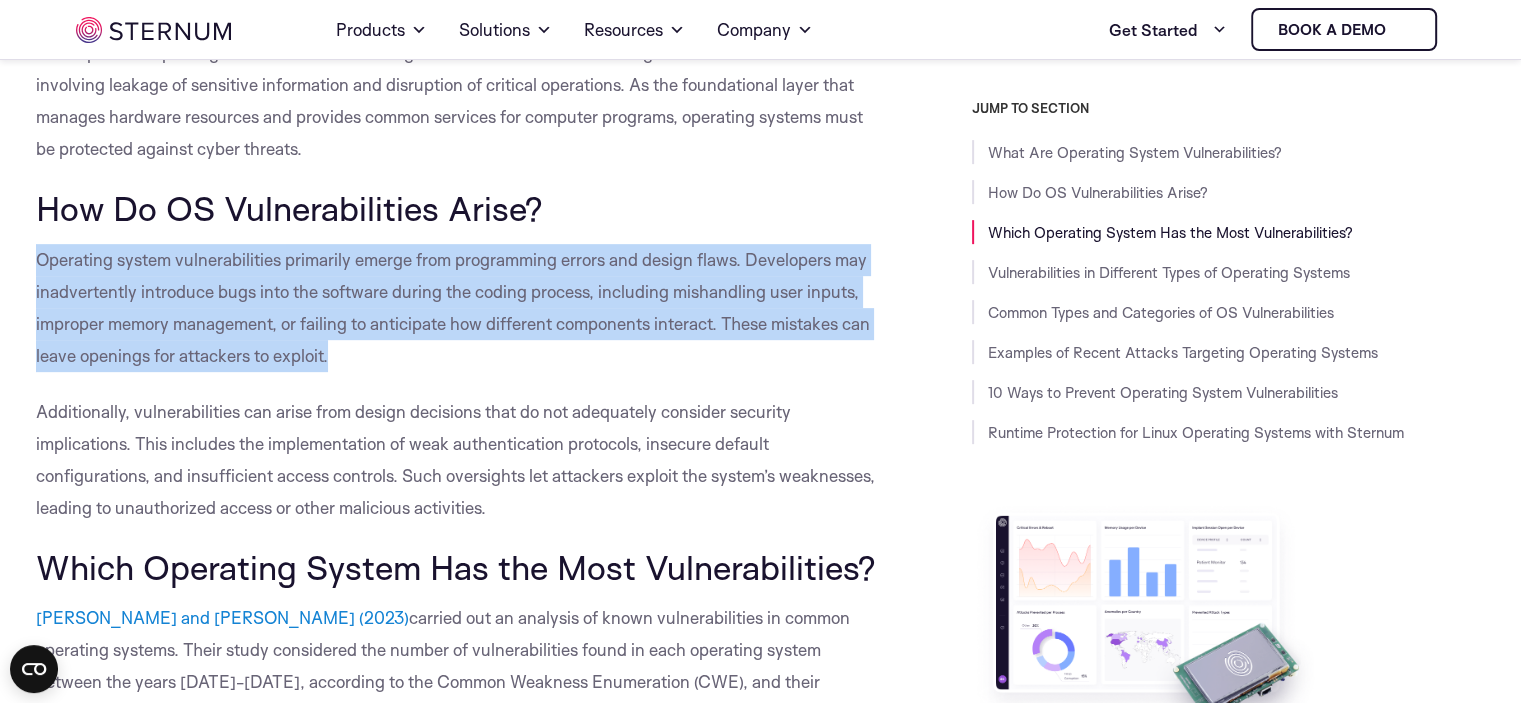 drag, startPoint x: 40, startPoint y: 251, endPoint x: 439, endPoint y: 350, distance: 411.09854 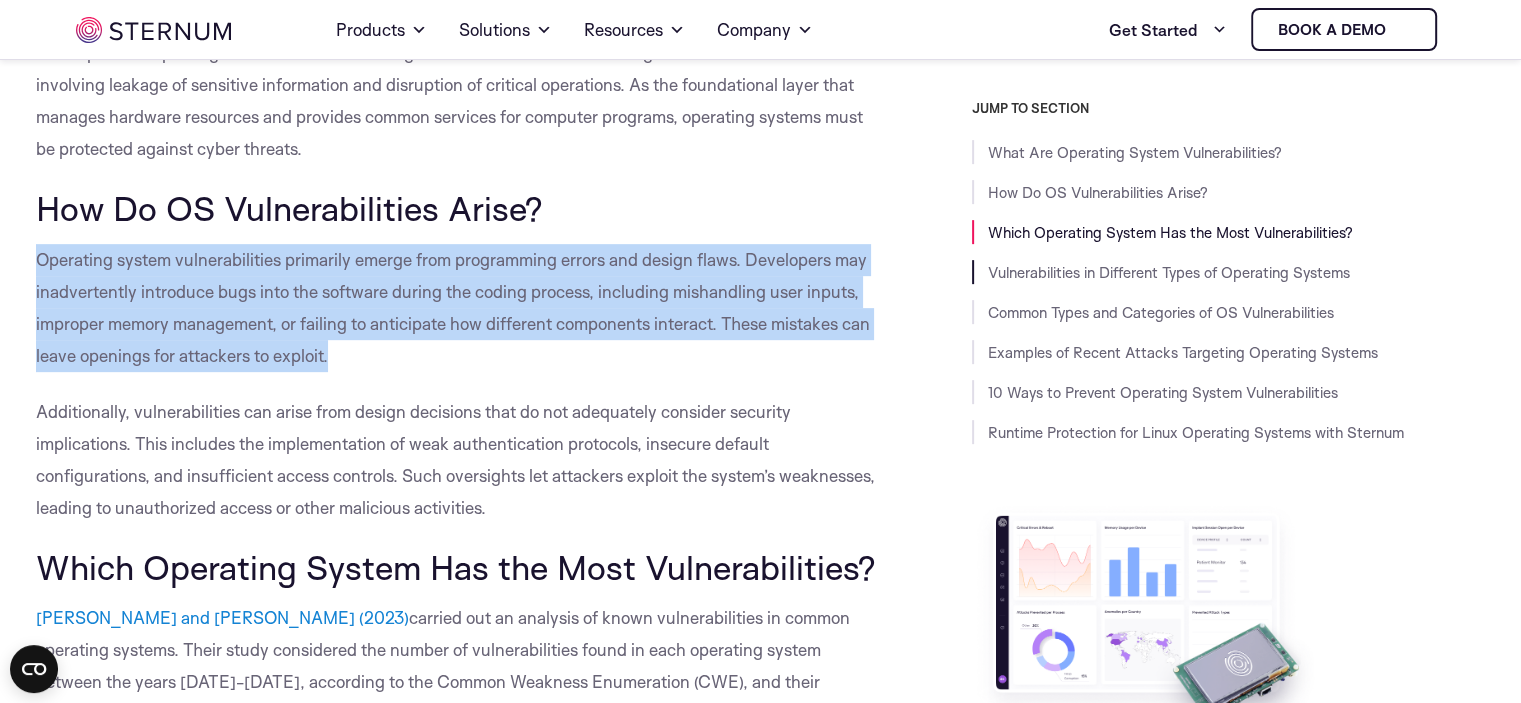 copy on "Operating system vulnerabilities primarily emerge from programming errors and design flaws. Developers may inadvertently introduce bugs into the software during the coding process, including mishandling user inputs, improper memory management, or failing to anticipate how different components interact. These mistakes can leave openings for attackers to exploit." 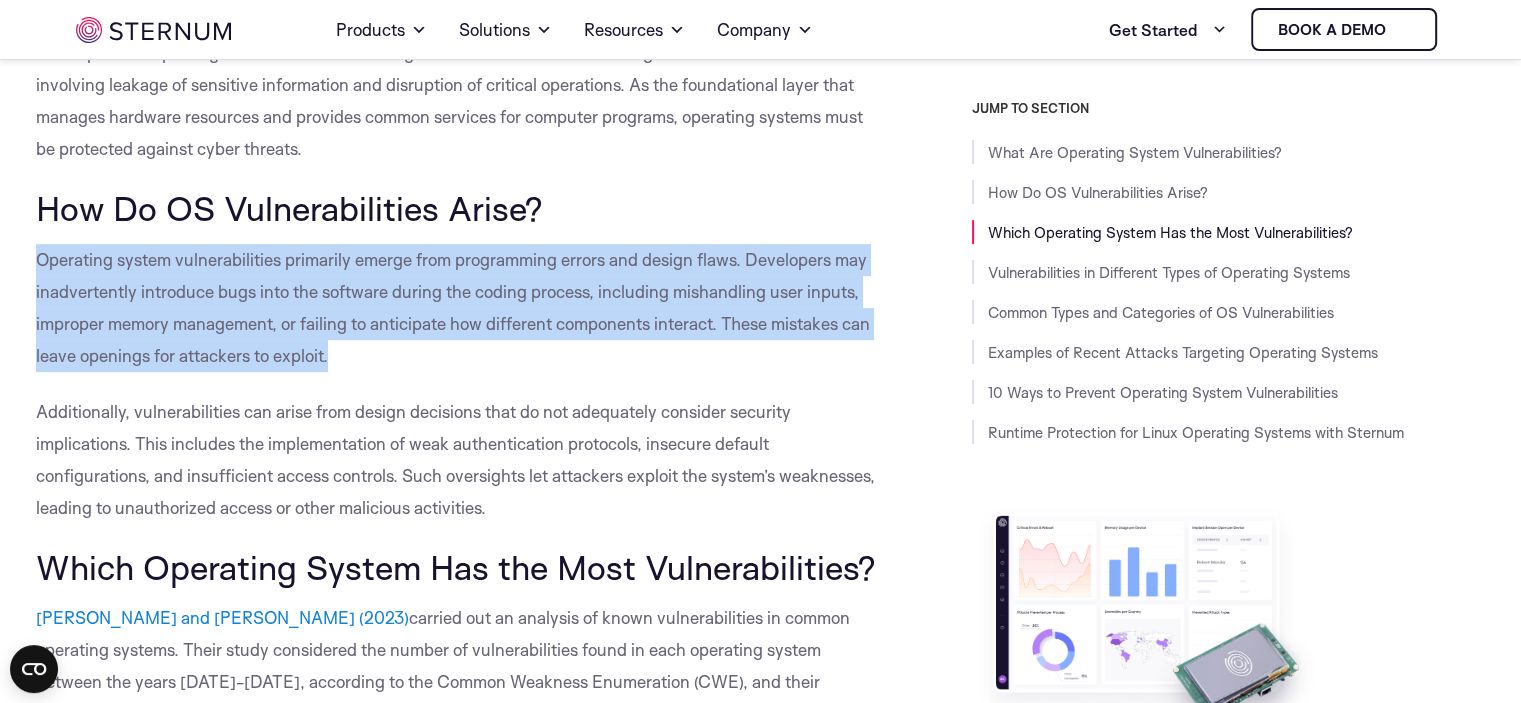 click on "Operating system vulnerabilities primarily emerge from programming errors and design flaws. Developers may inadvertently introduce bugs into the software during the coding process, including mishandling user inputs, improper memory management, or failing to anticipate how different components interact. These mistakes can leave openings for attackers to exploit." at bounding box center [459, 308] 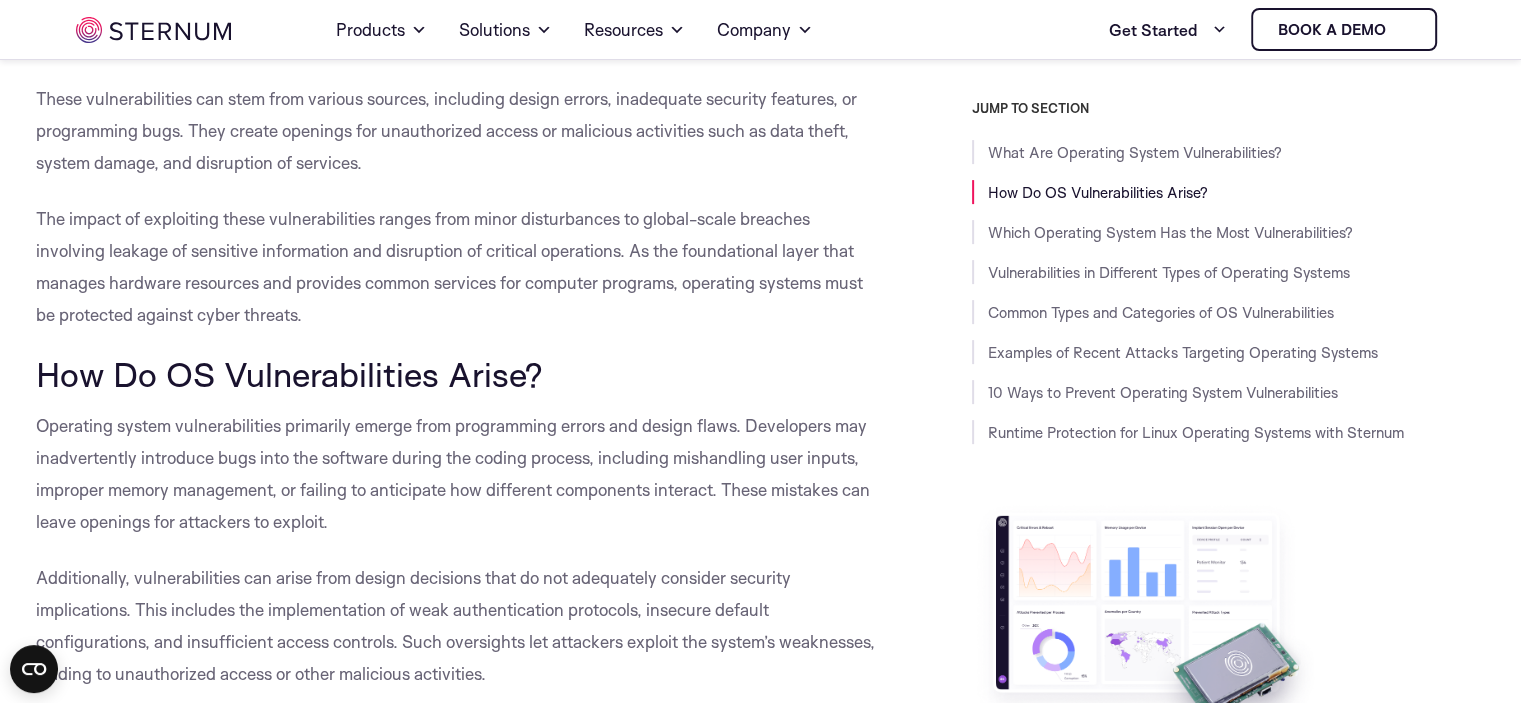 scroll, scrollTop: 584, scrollLeft: 0, axis: vertical 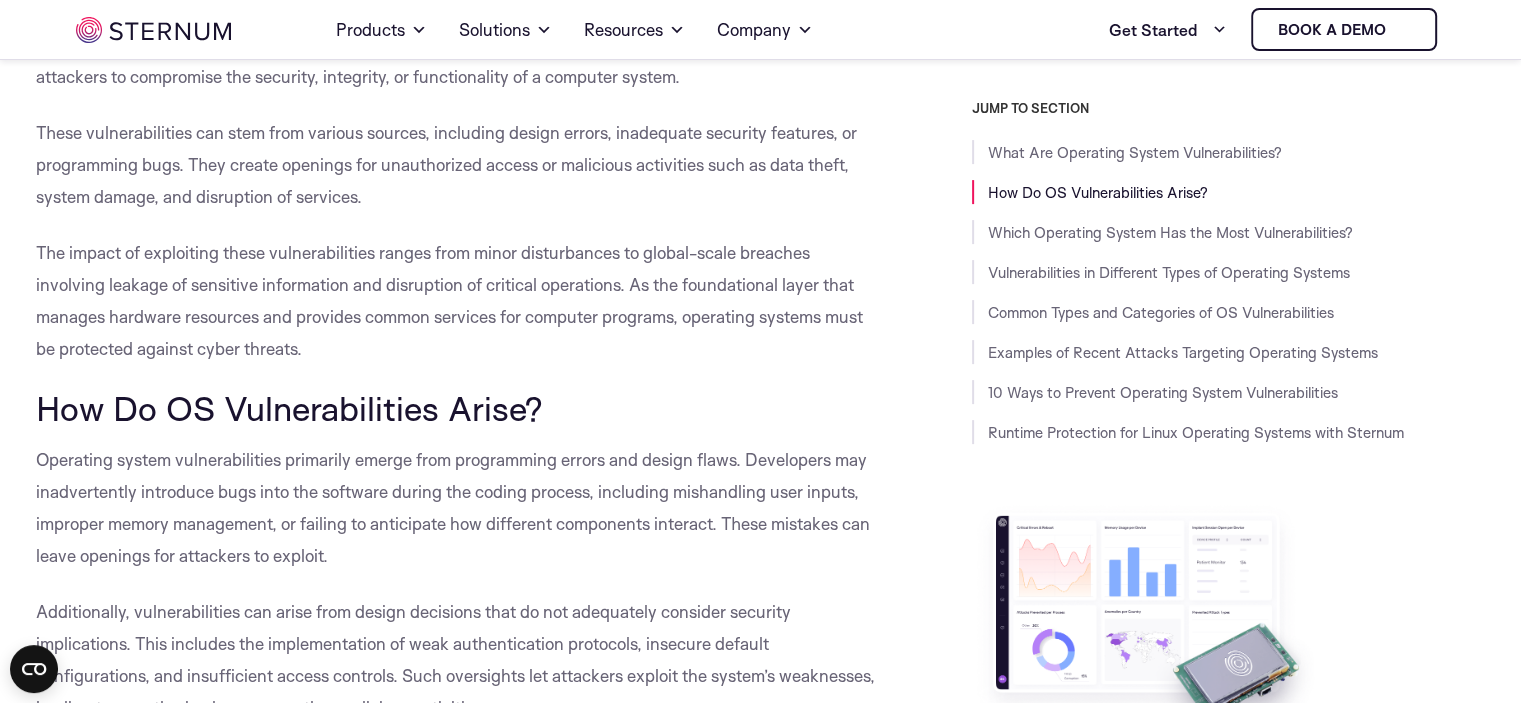 drag, startPoint x: 28, startPoint y: 245, endPoint x: 522, endPoint y: 359, distance: 506.98325 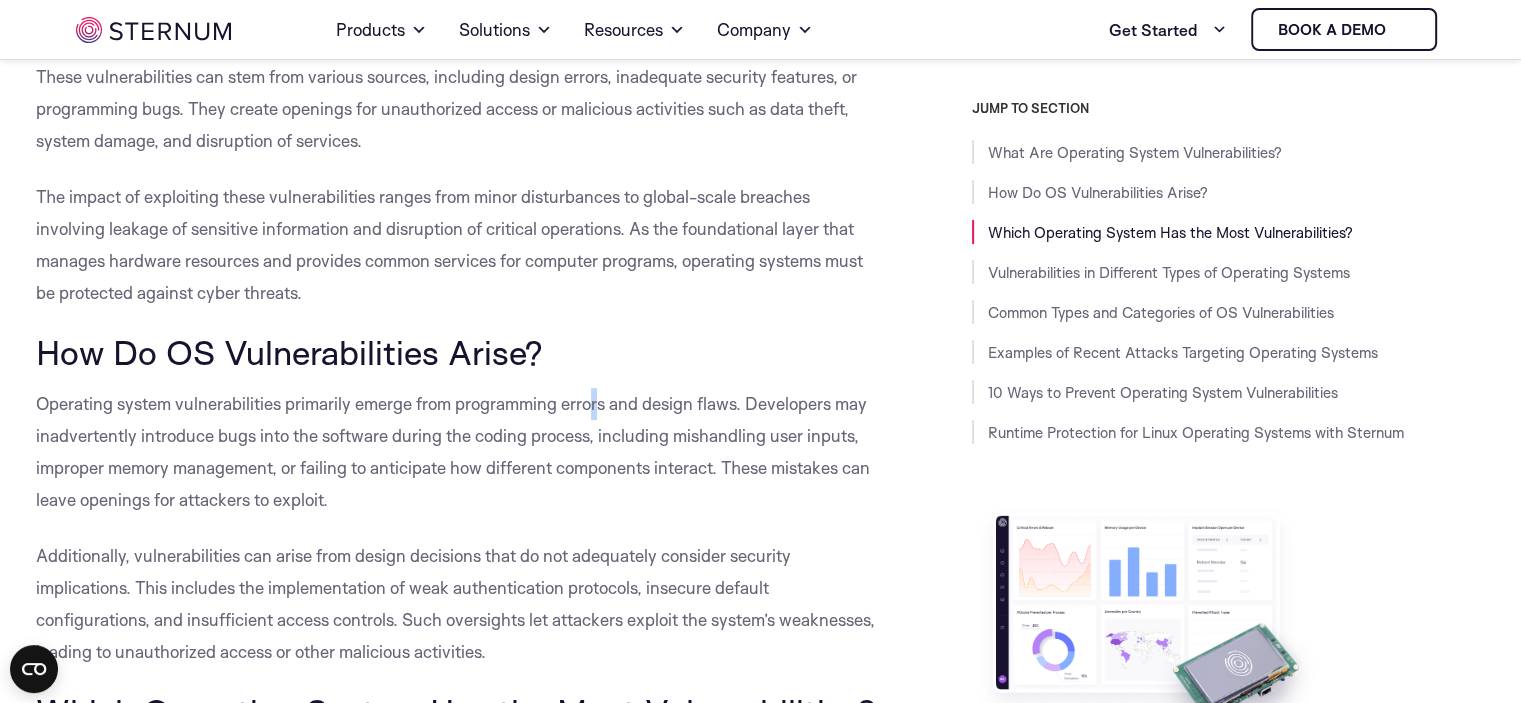 scroll, scrollTop: 684, scrollLeft: 0, axis: vertical 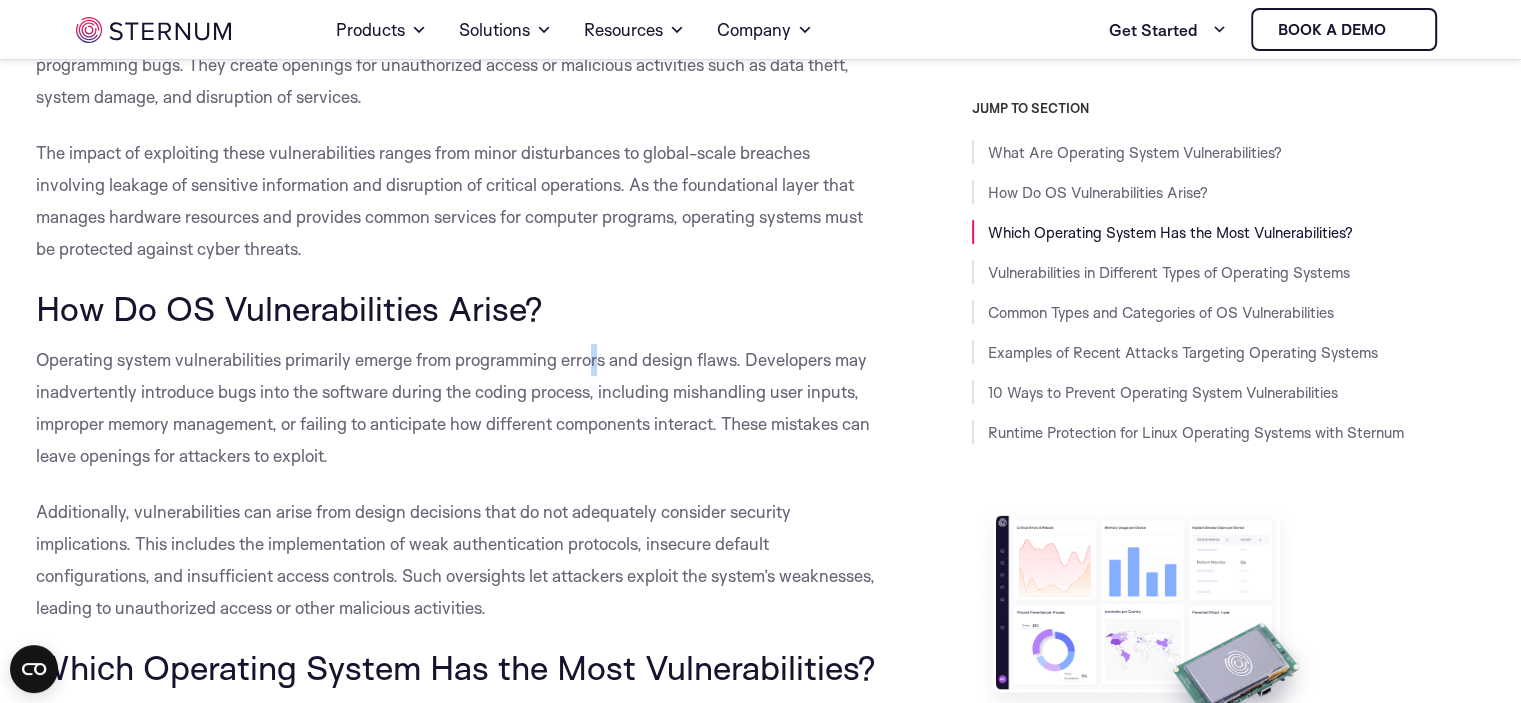 drag, startPoint x: 212, startPoint y: 520, endPoint x: 867, endPoint y: 593, distance: 659.05536 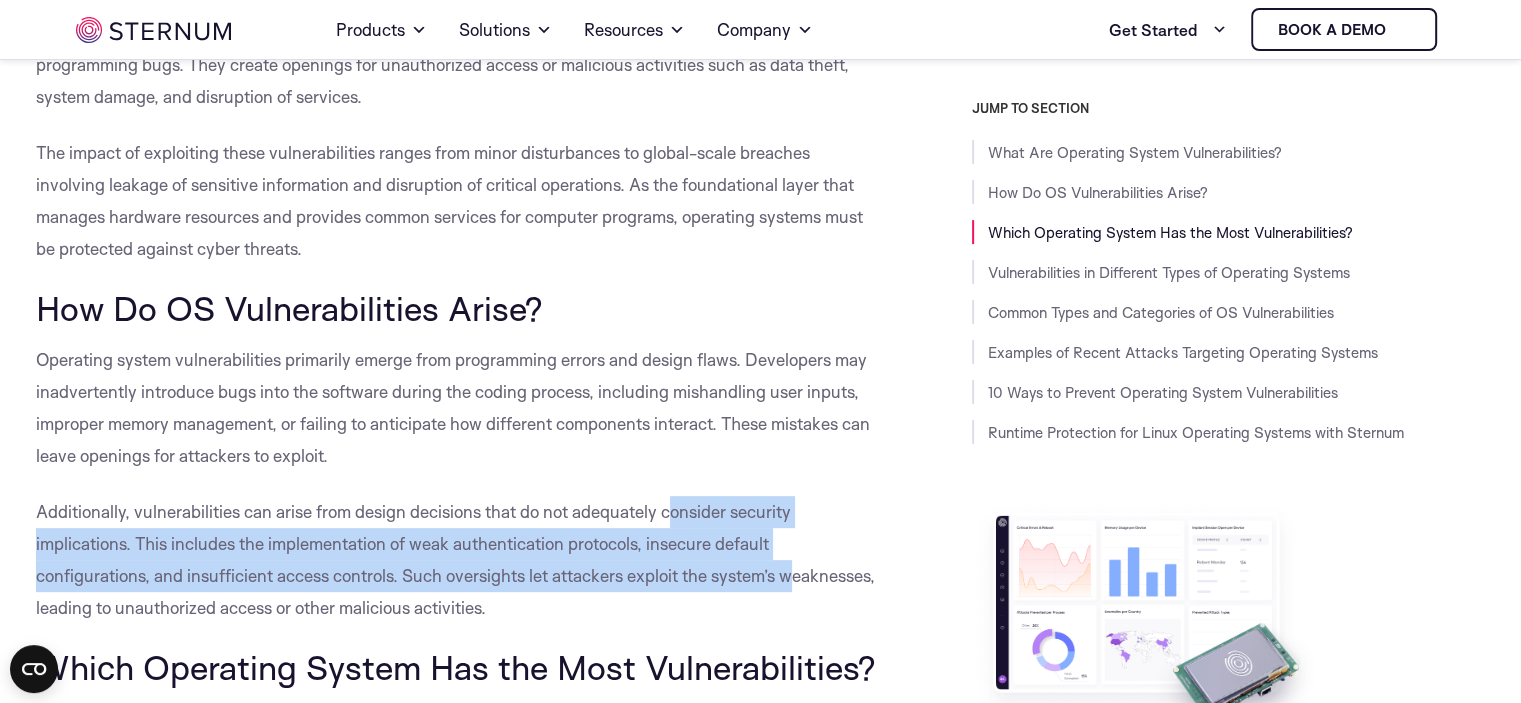 drag, startPoint x: 672, startPoint y: 509, endPoint x: 796, endPoint y: 583, distance: 144.40222 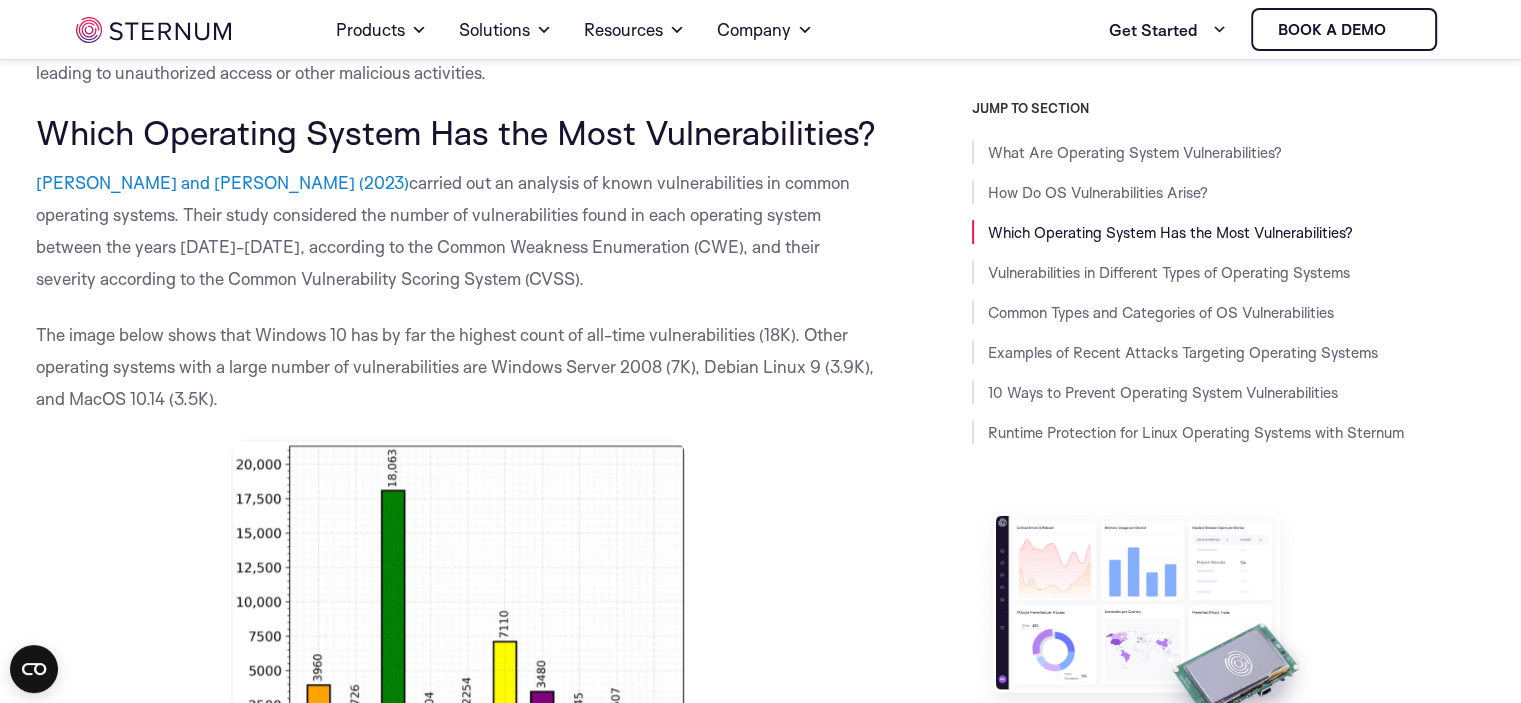 scroll, scrollTop: 1184, scrollLeft: 0, axis: vertical 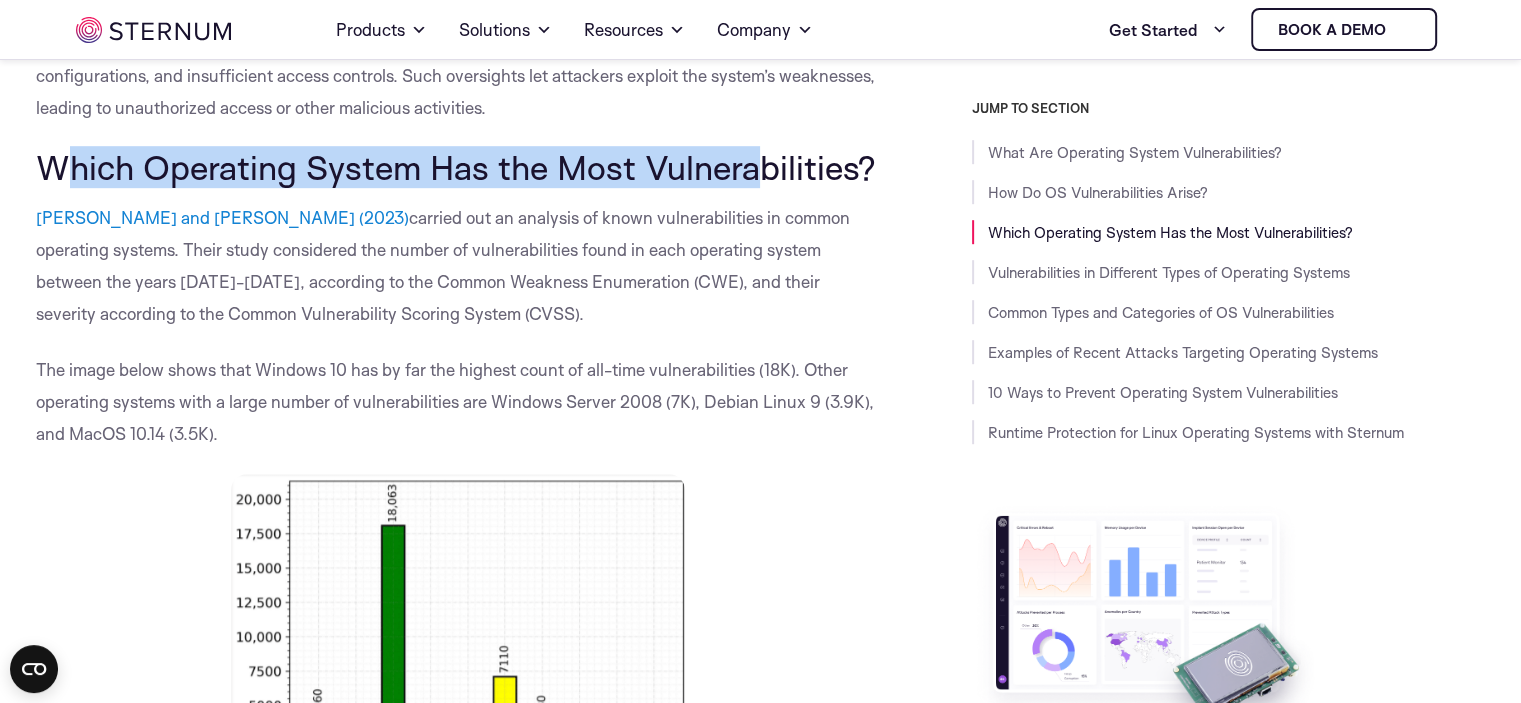 drag, startPoint x: 52, startPoint y: 166, endPoint x: 719, endPoint y: 166, distance: 667 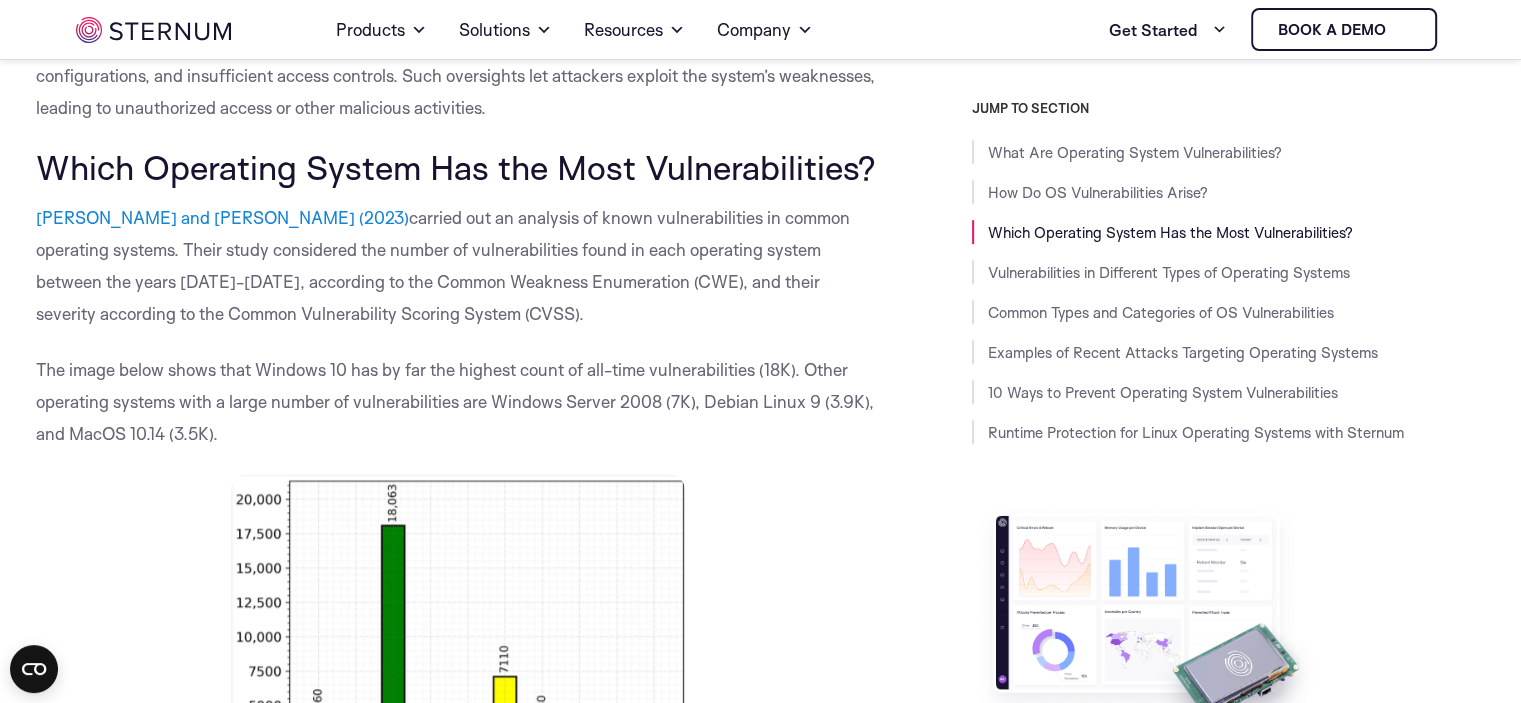 drag, startPoint x: 617, startPoint y: 265, endPoint x: 427, endPoint y: 191, distance: 203.90193 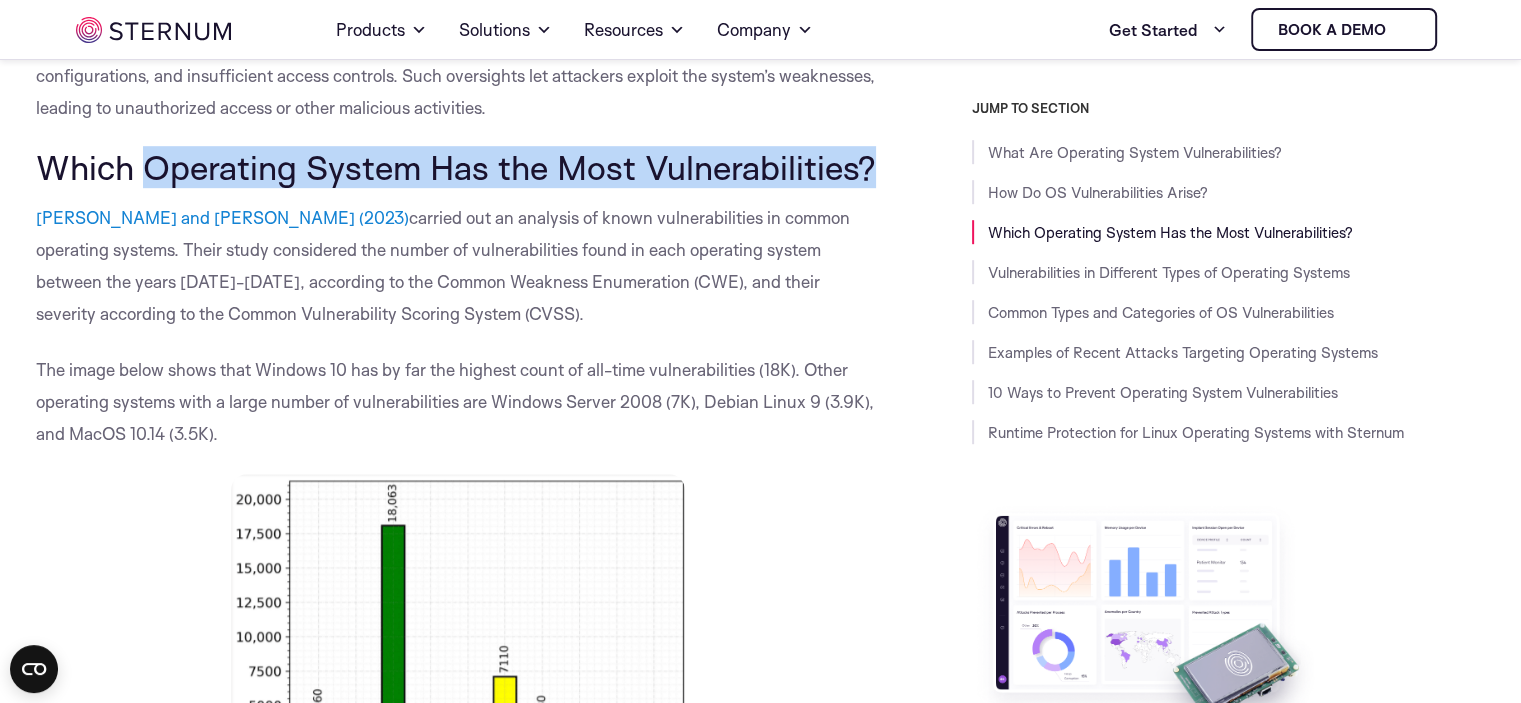 drag, startPoint x: 146, startPoint y: 175, endPoint x: 876, endPoint y: 159, distance: 730.1753 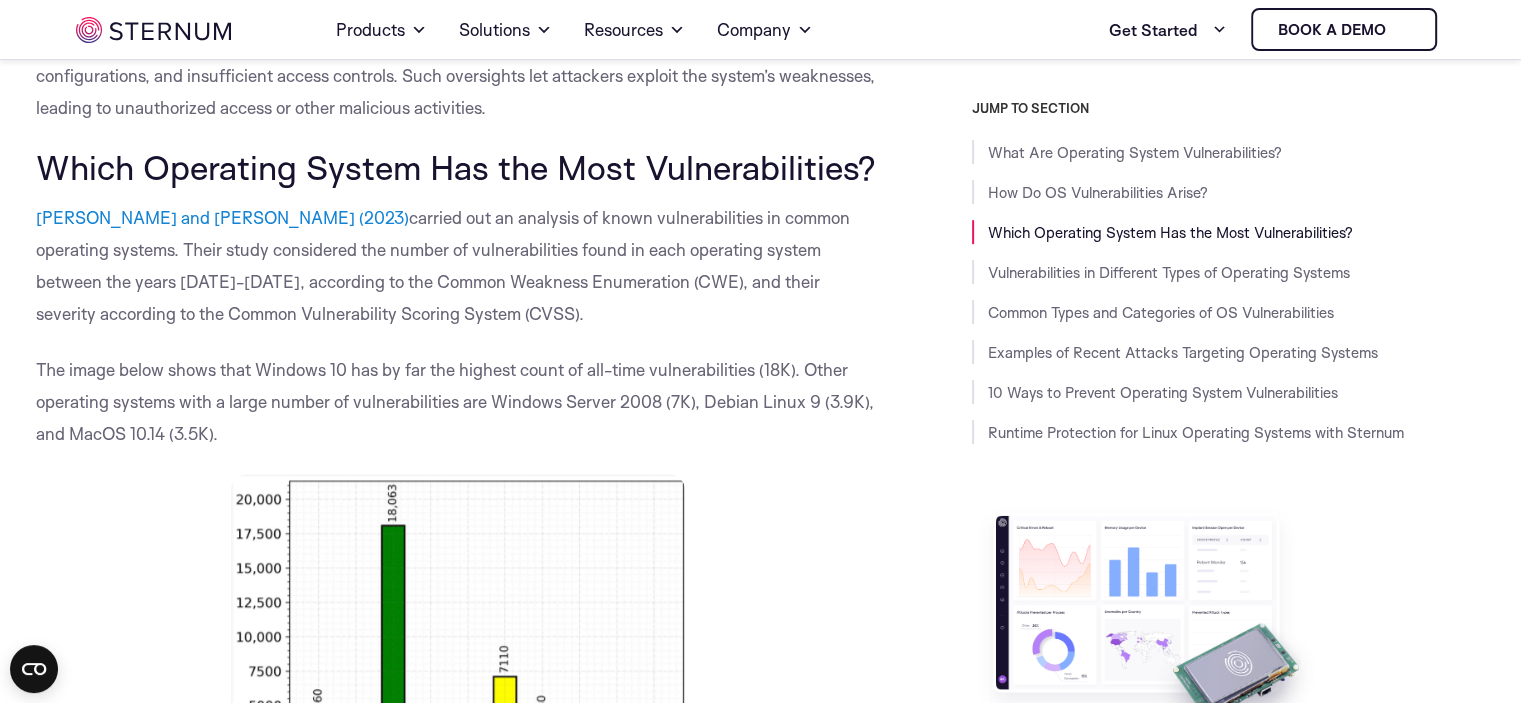 click on "carried out an analysis of known vulnerabilities in common operating systems. Their study considered the number of vulnerabilities found in each operating system between the years [DATE]-[DATE], according to the Common Weakness Enumeration (CWE), and their severity according to the Common Vulnerability Scoring System (CVSS)." at bounding box center [443, 265] 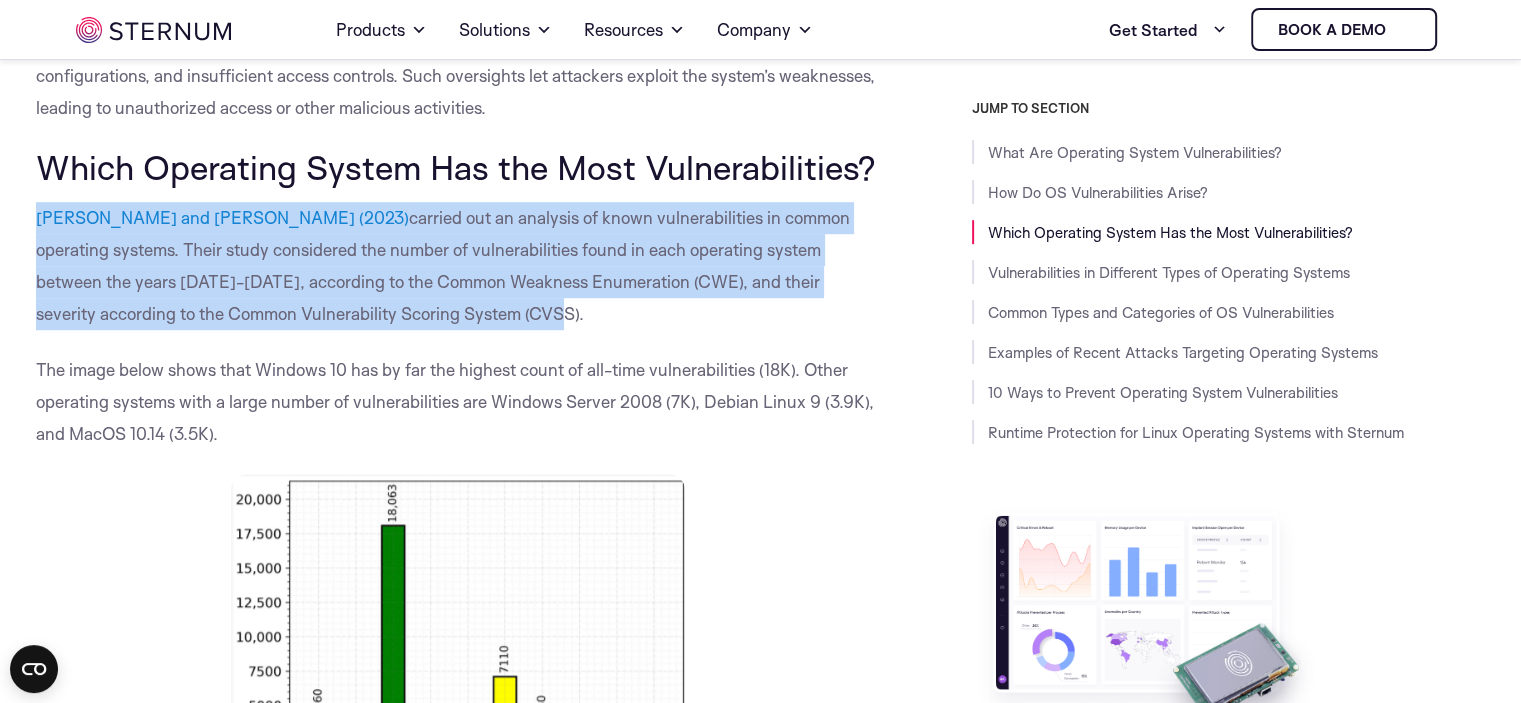 drag, startPoint x: 30, startPoint y: 208, endPoint x: 860, endPoint y: 310, distance: 836.24396 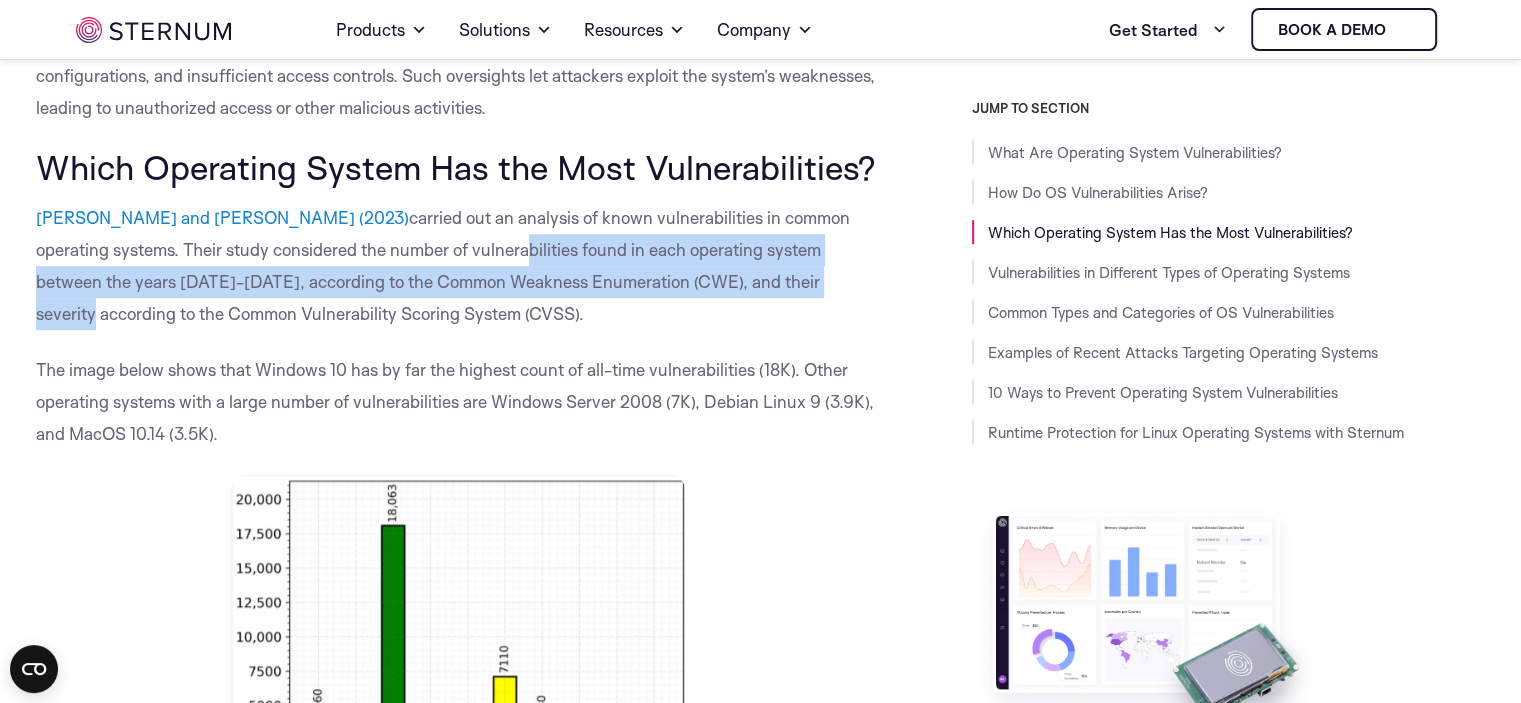 drag, startPoint x: 339, startPoint y: 262, endPoint x: 636, endPoint y: 283, distance: 297.7415 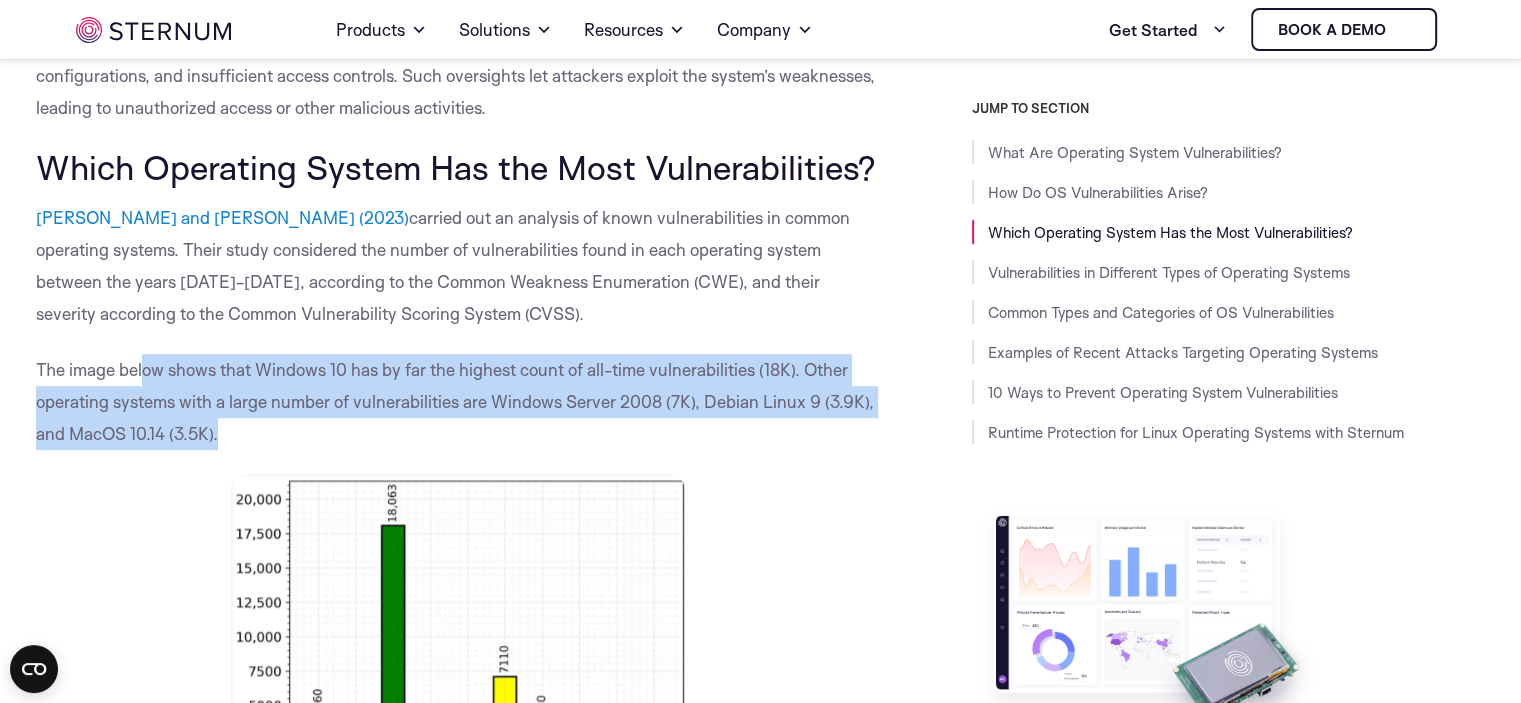 drag, startPoint x: 141, startPoint y: 375, endPoint x: 865, endPoint y: 417, distance: 725.2172 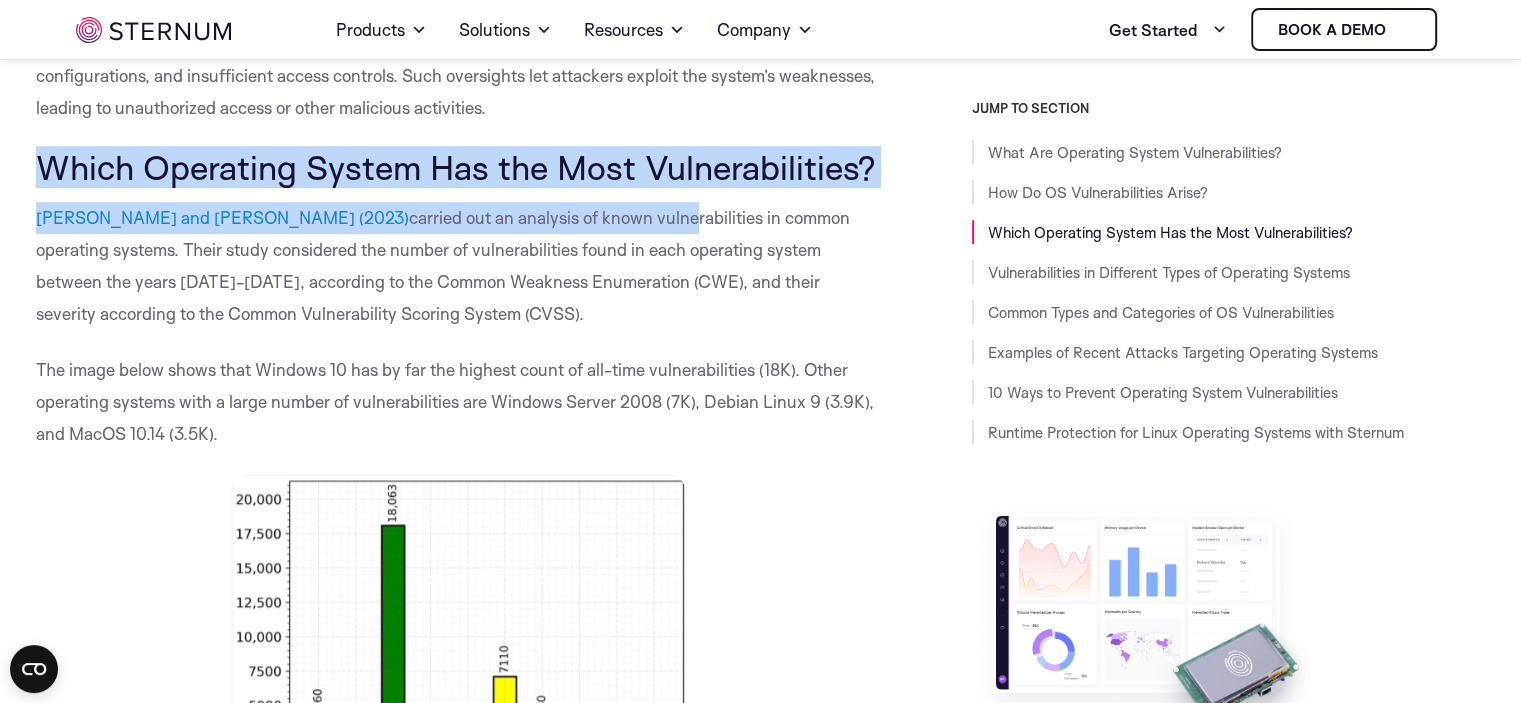drag, startPoint x: 36, startPoint y: 171, endPoint x: 513, endPoint y: 214, distance: 478.93423 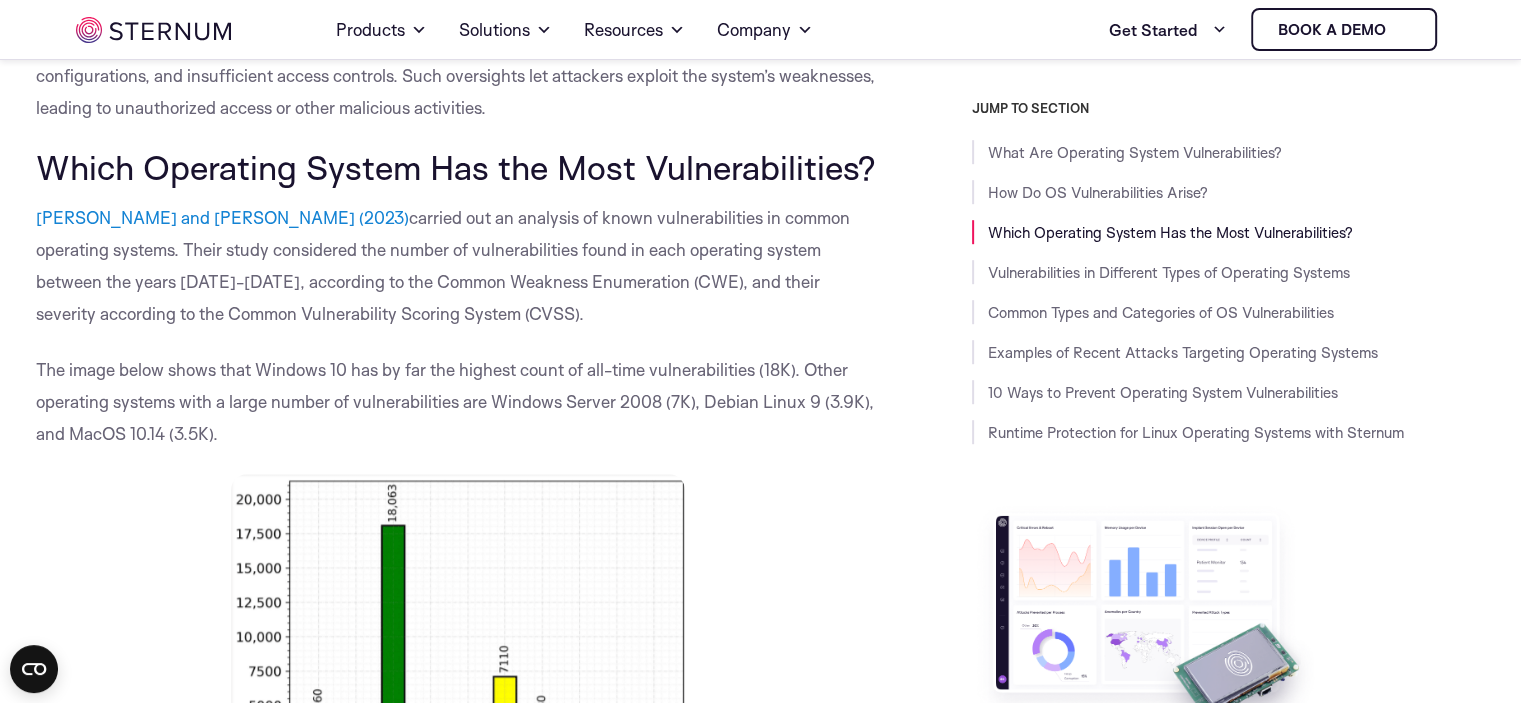 click on "carried out an analysis of known vulnerabilities in common operating systems. Their study considered the number of vulnerabilities found in each operating system between the years [DATE]-[DATE], according to the Common Weakness Enumeration (CWE), and their severity according to the Common Vulnerability Scoring System (CVSS)." at bounding box center [443, 265] 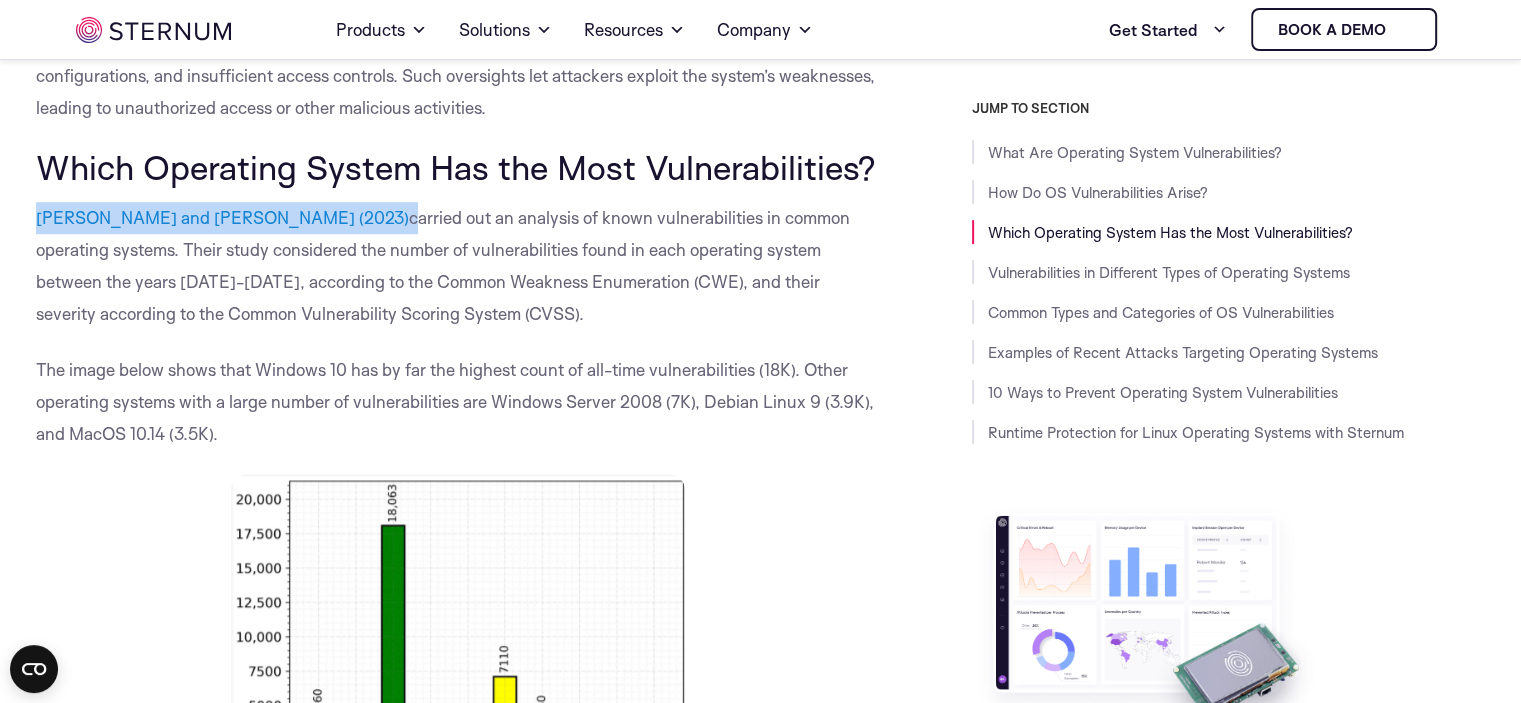 drag, startPoint x: 28, startPoint y: 211, endPoint x: 235, endPoint y: 229, distance: 207.78113 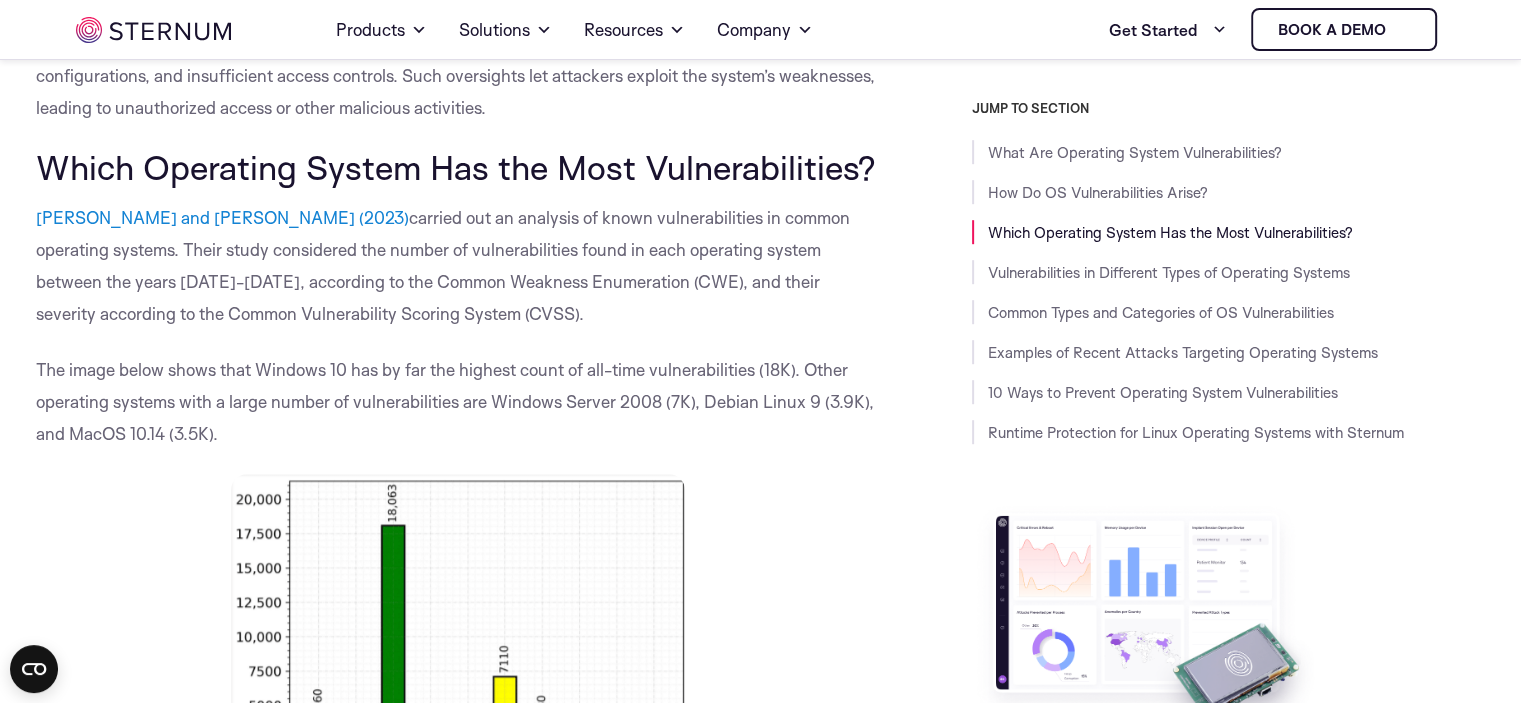 click on "carried out an analysis of known vulnerabilities in common operating systems. Their study considered the number of vulnerabilities found in each operating system between the years [DATE]-[DATE], according to the Common Weakness Enumeration (CWE), and their severity according to the Common Vulnerability Scoring System (CVSS)." at bounding box center (443, 265) 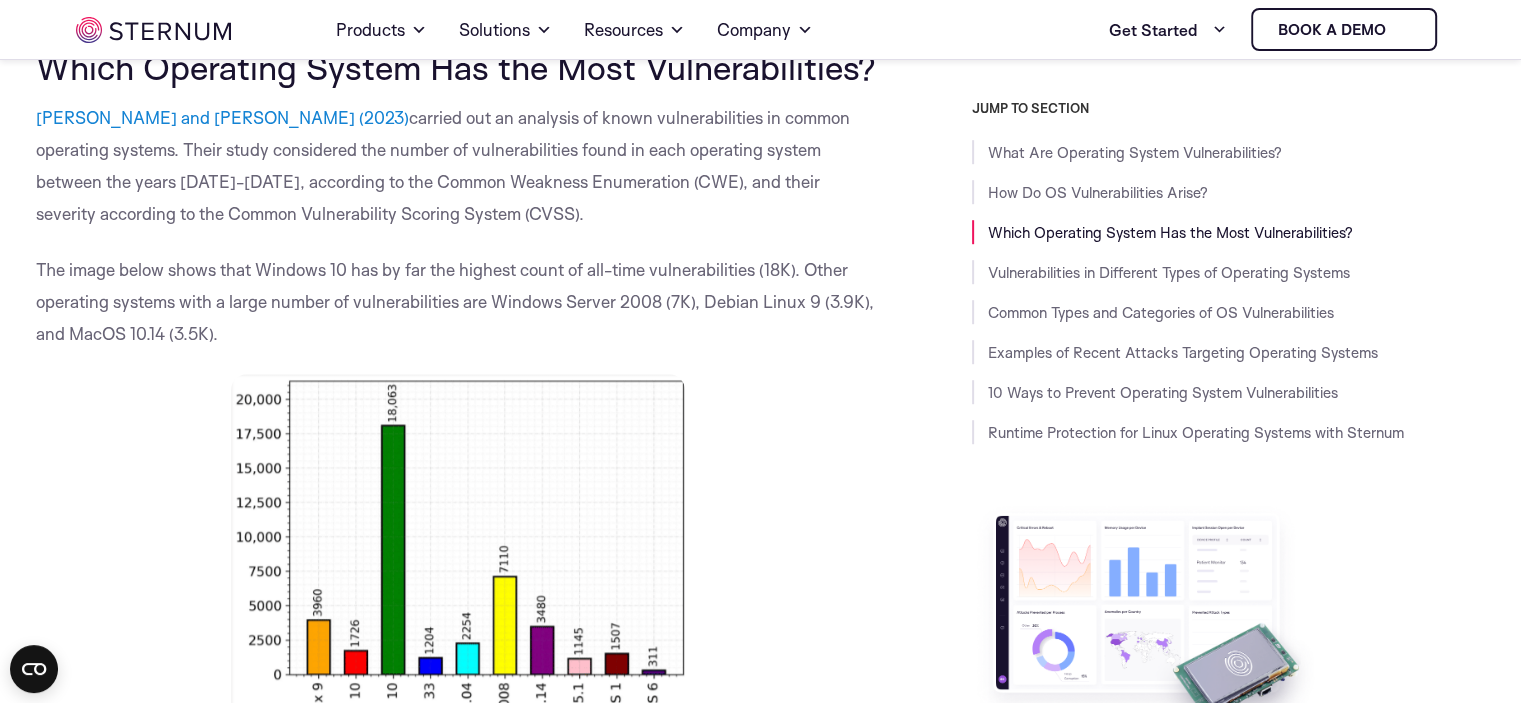 scroll, scrollTop: 1184, scrollLeft: 0, axis: vertical 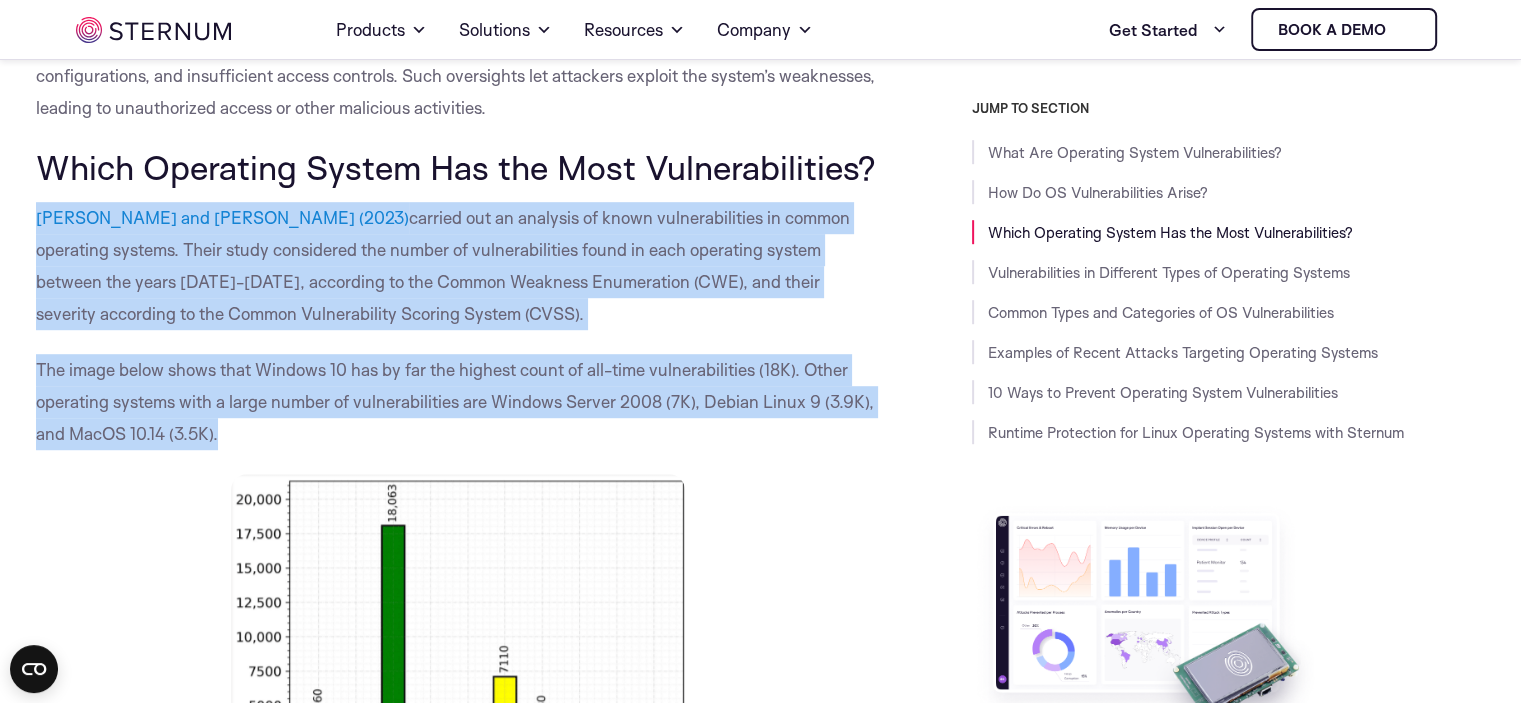 drag, startPoint x: 20, startPoint y: 215, endPoint x: 599, endPoint y: 435, distance: 619.3876 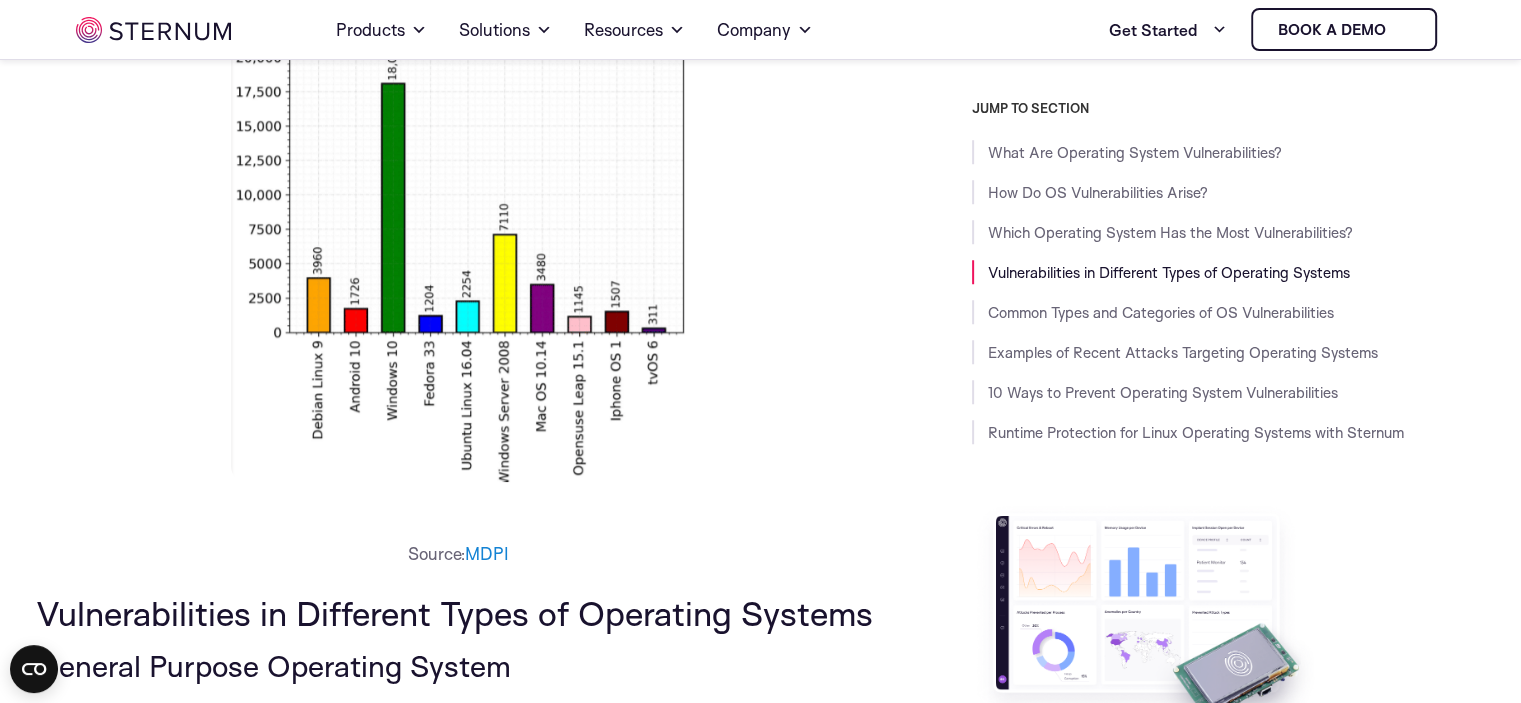 scroll, scrollTop: 1784, scrollLeft: 0, axis: vertical 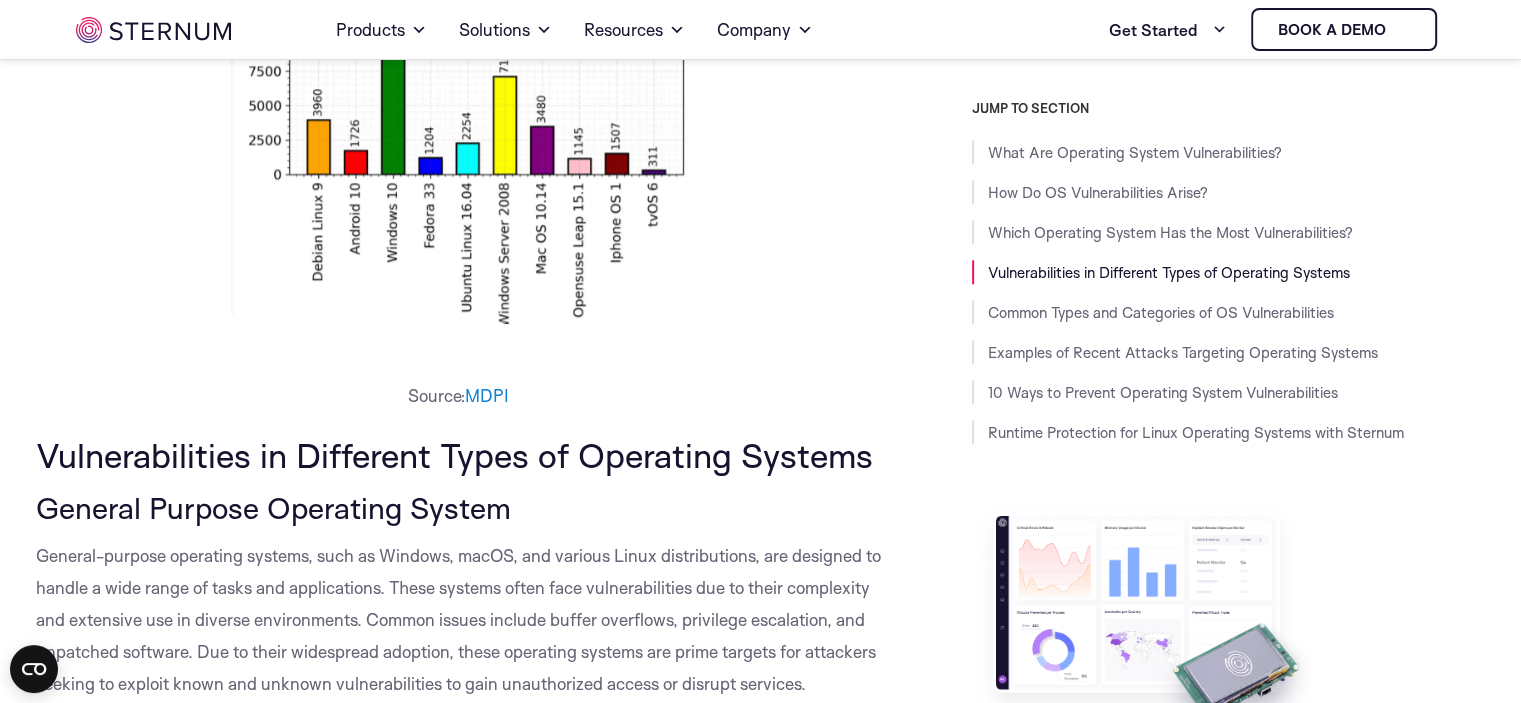 copy on "[PERSON_NAME] and [PERSON_NAME] (2023)  carried out an analysis of known vulnerabilities in common operating systems. Their study considered the number of vulnerabilities found in each operating system between the years [DATE]-[DATE], according to the Common Weakness Enumeration (CWE), and their severity according to the Common Vulnerability Scoring System (CVSS).
The image below shows that Windows 10 has by far the highest count of all-time vulnerabilities (18K). Other operating systems with a large number of vulnerabilities are Windows Server 2008 (7K), Debian Linux 9 (3.9K), and MacOS 10.14 (3.5K)." 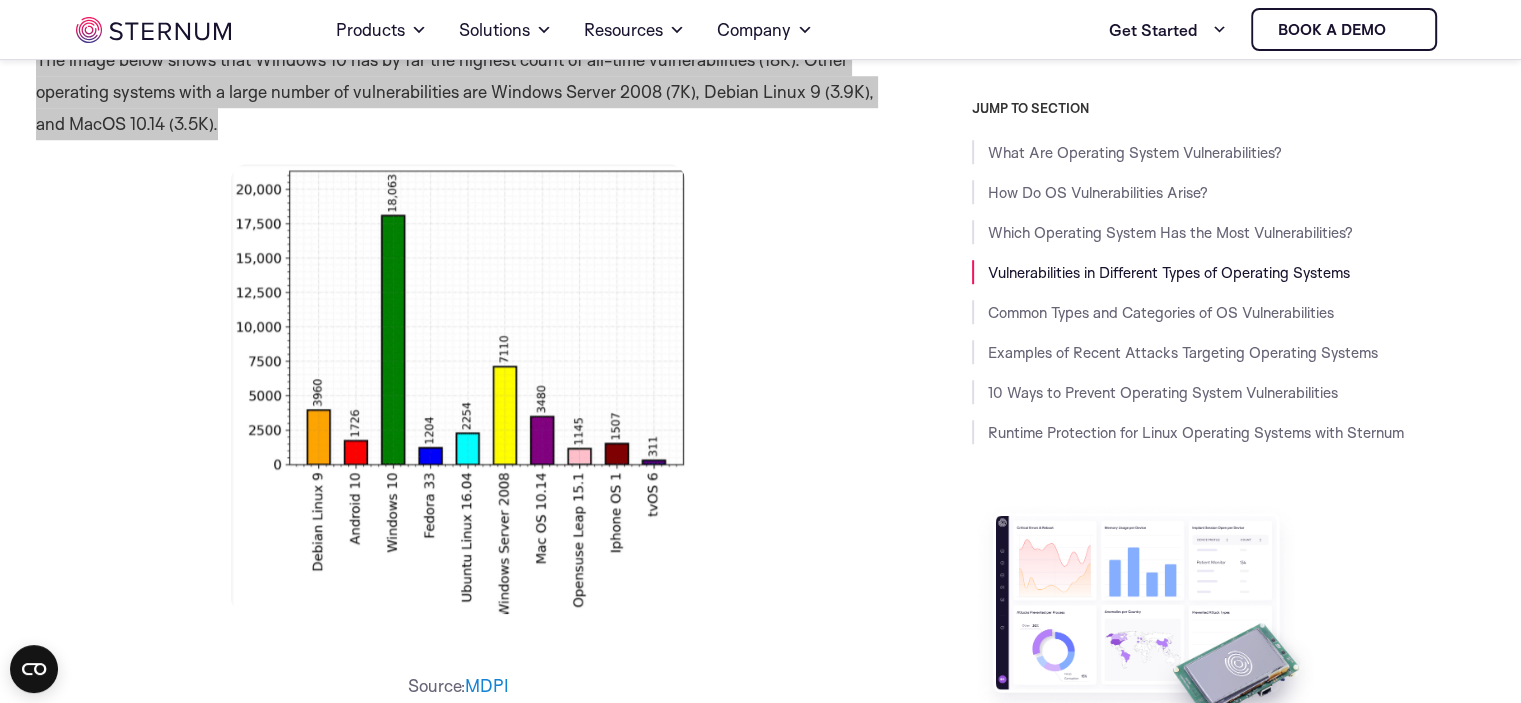 scroll, scrollTop: 1484, scrollLeft: 0, axis: vertical 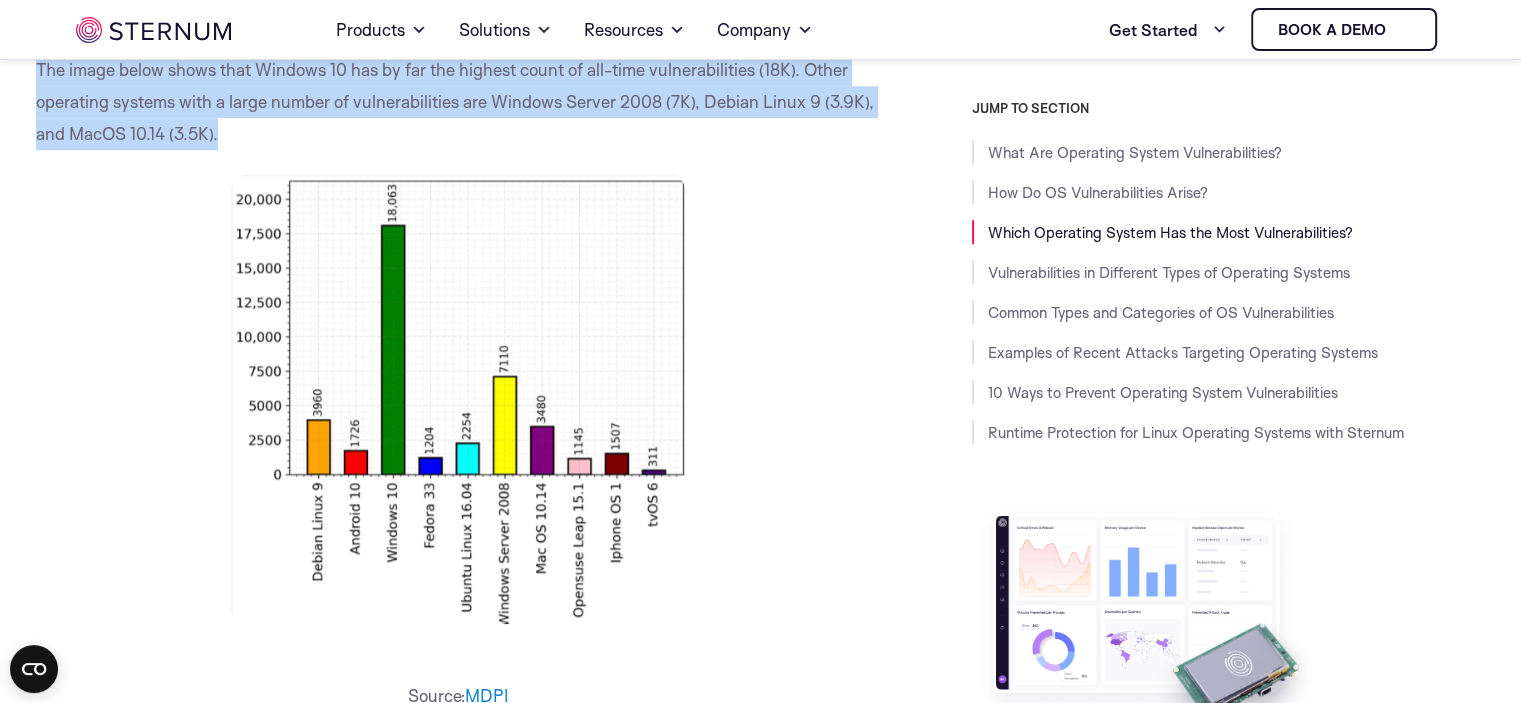 click at bounding box center (458, 399) 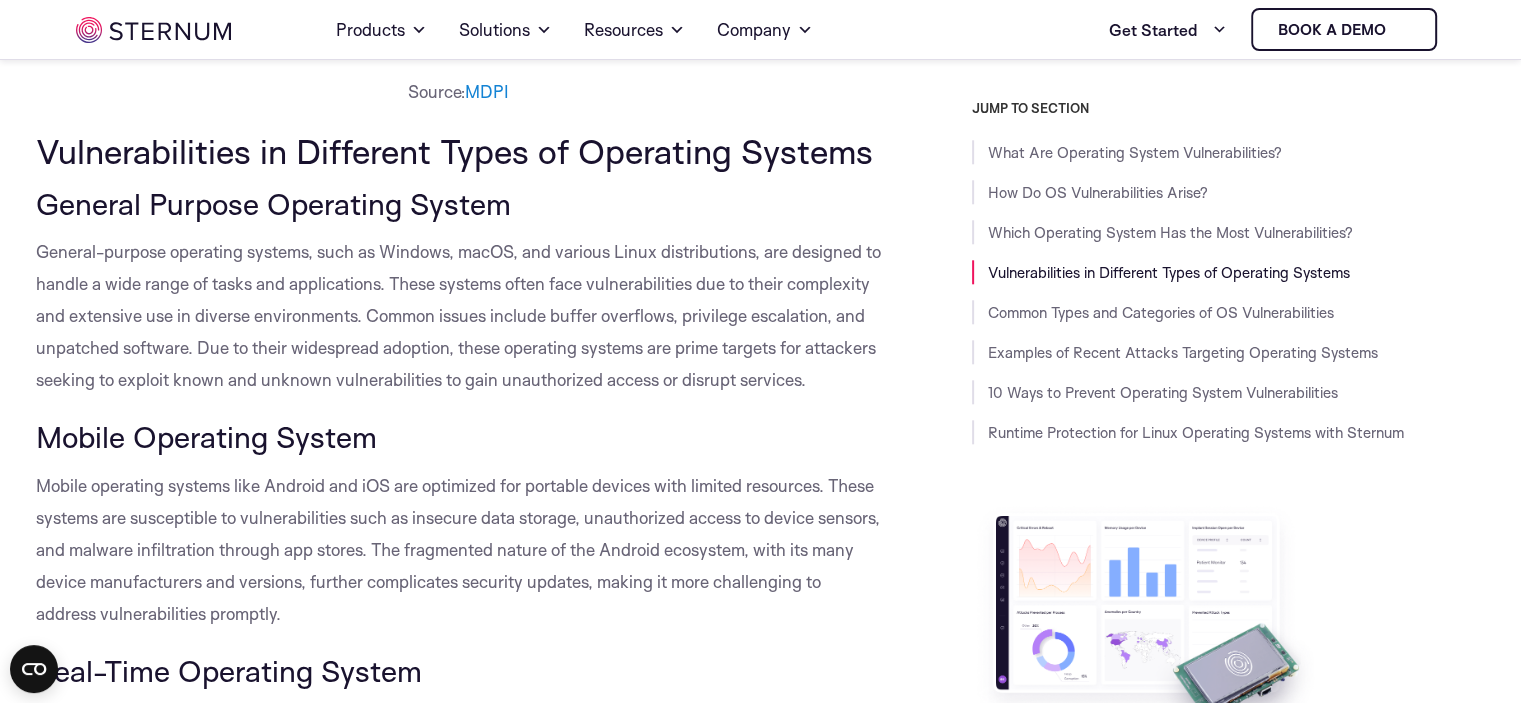 scroll, scrollTop: 1984, scrollLeft: 0, axis: vertical 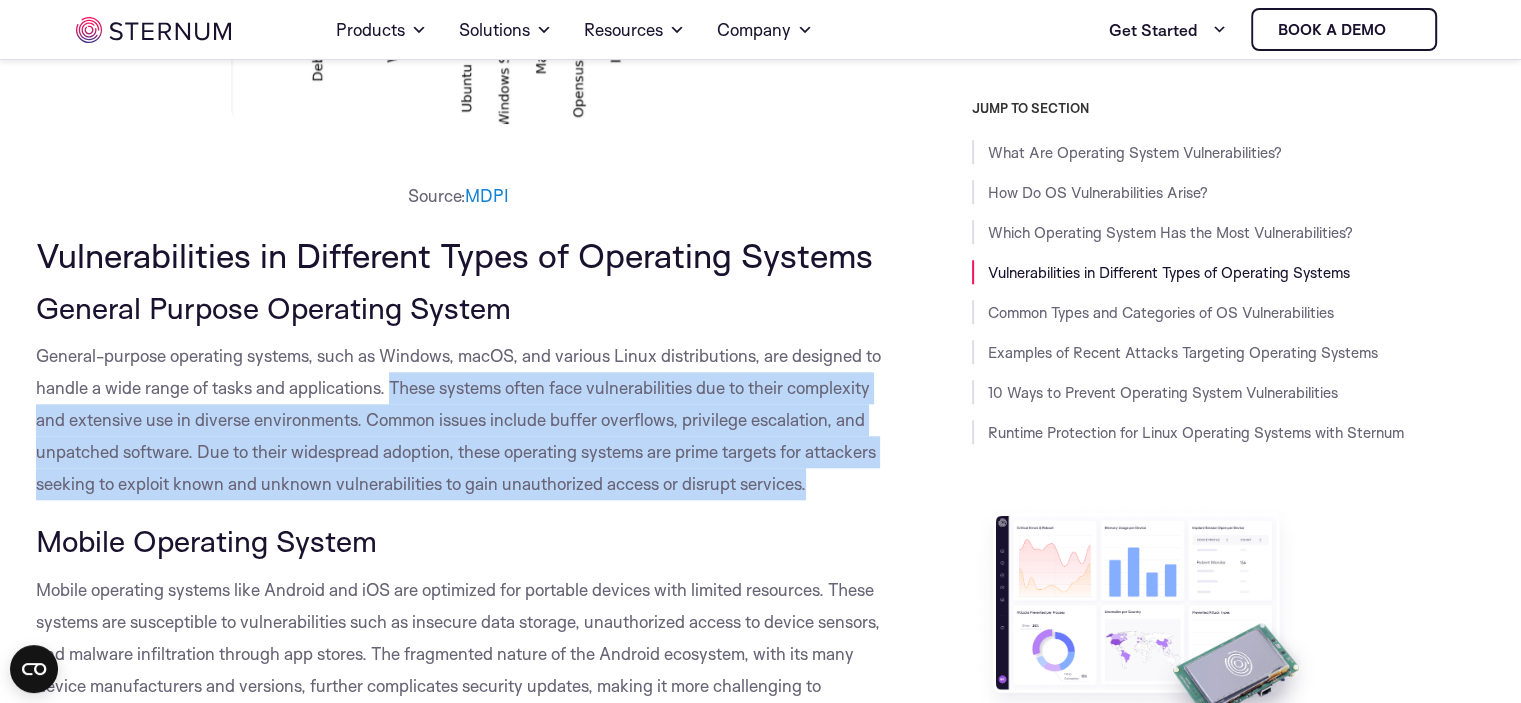 drag, startPoint x: 412, startPoint y: 388, endPoint x: 753, endPoint y: 512, distance: 362.8457 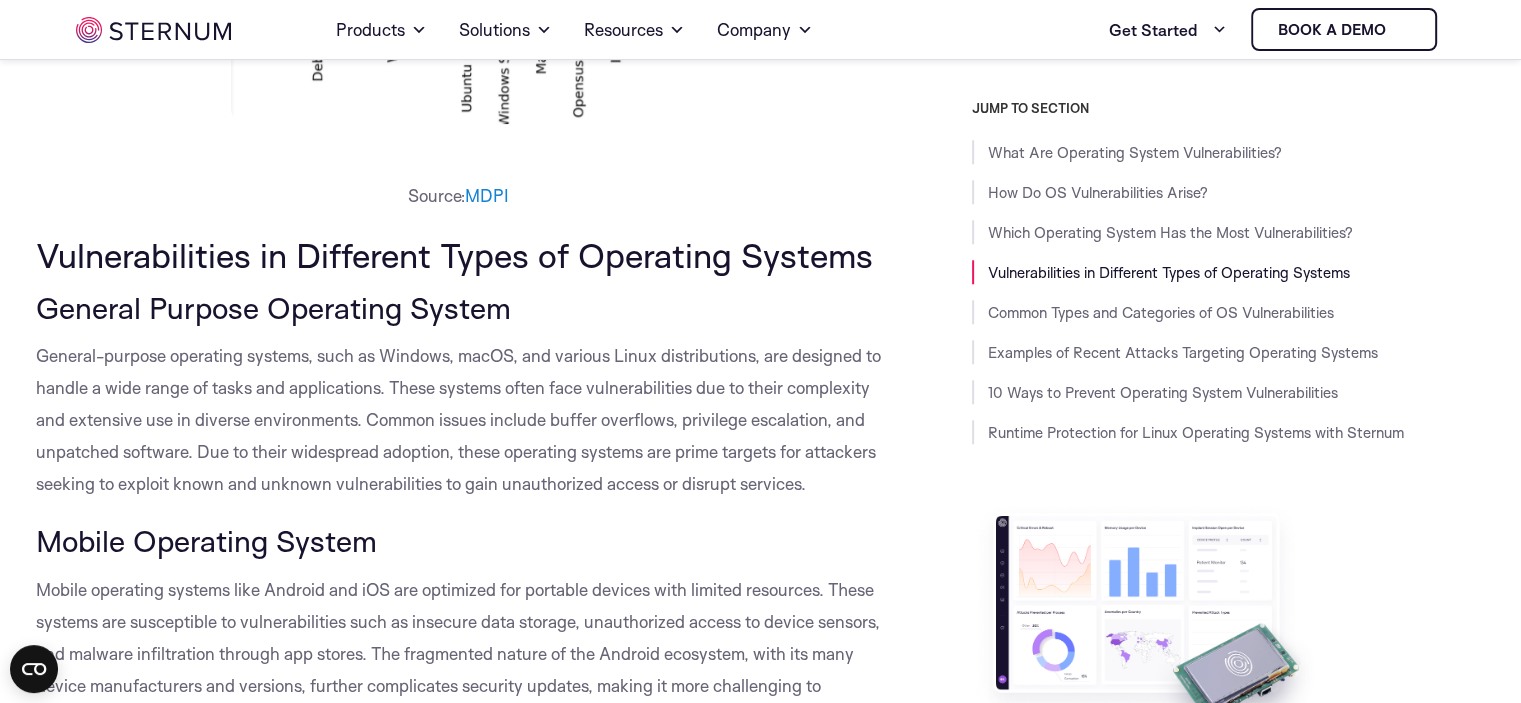 click on "What Are Operating System Vulnerabilities?
Operating system vulnerabilities refer to flaws within an operating system’s software that can be exploited by attackers to compromise the security, integrity, or functionality of a computer system.
These vulnerabilities can stem from various sources, including design errors, inadequate security features, or programming bugs. They create openings for unauthorized access or malicious activities such as data theft, system damage, and disruption of services.
The impact of exploiting these vulnerabilities ranges from minor disturbances to global-scale breaches involving leakage of sensitive information and disruption of critical operations. As the foundational layer that manages hardware resources and provides common services for computer programs, operating systems must be protected against cyber threats.
How Do OS Vulnerabilities Arise?
Which Operating System Has the Most Vulnerabilities?
[PERSON_NAME] and [PERSON_NAME] (2023)" at bounding box center [459, 3928] 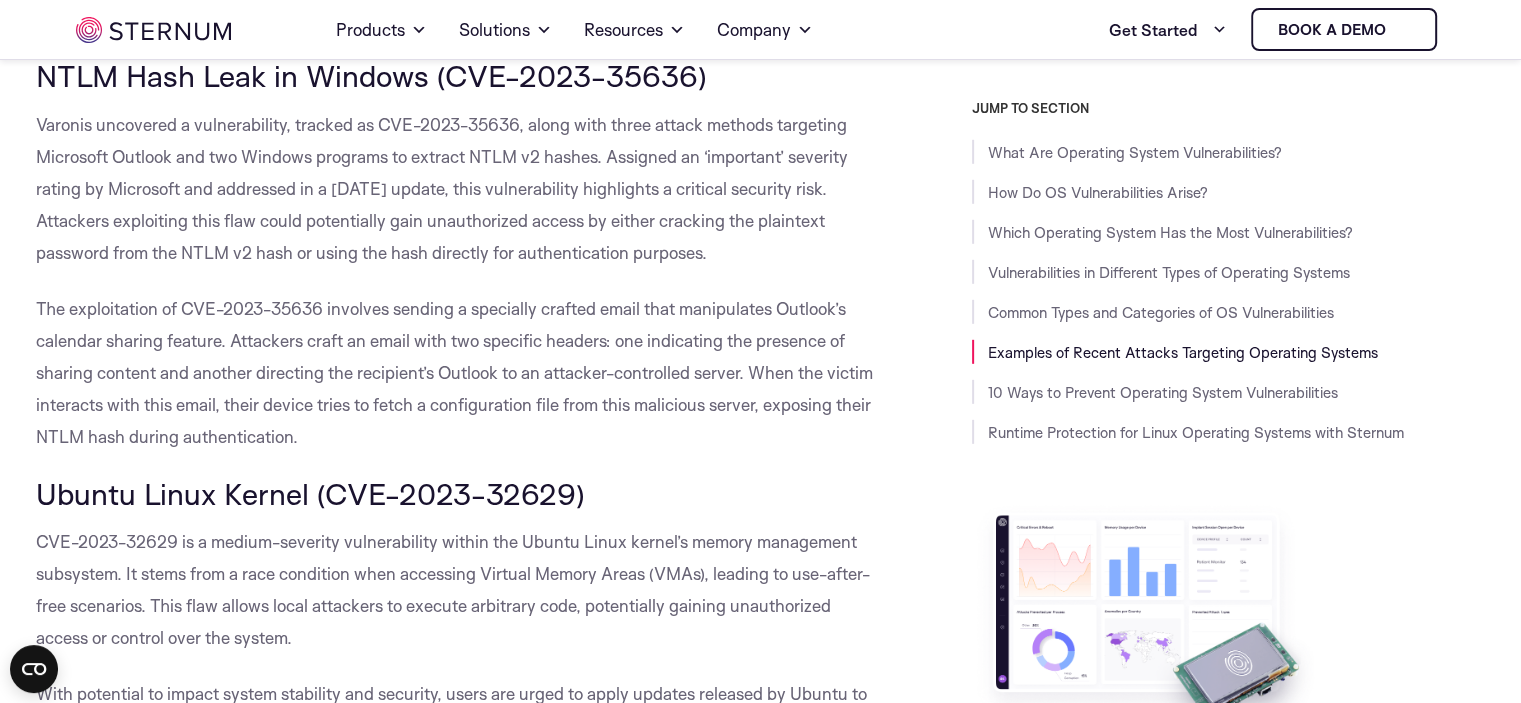 scroll, scrollTop: 5784, scrollLeft: 0, axis: vertical 